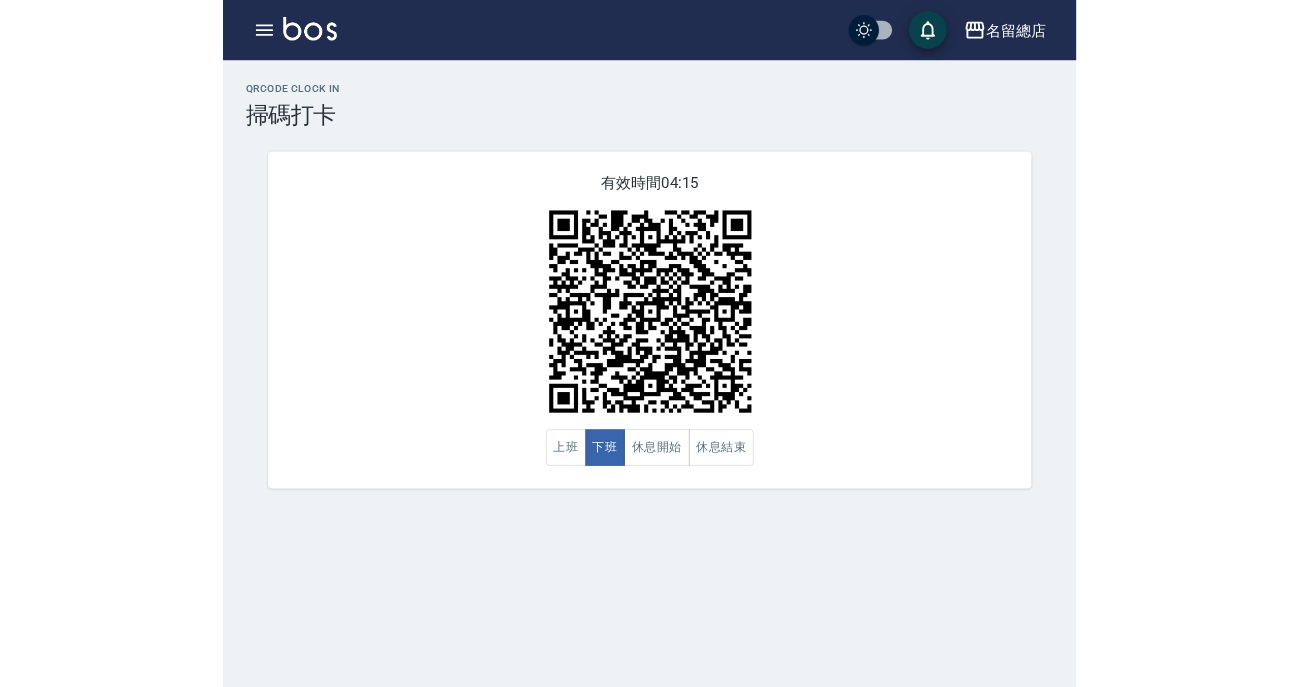 scroll, scrollTop: 0, scrollLeft: 0, axis: both 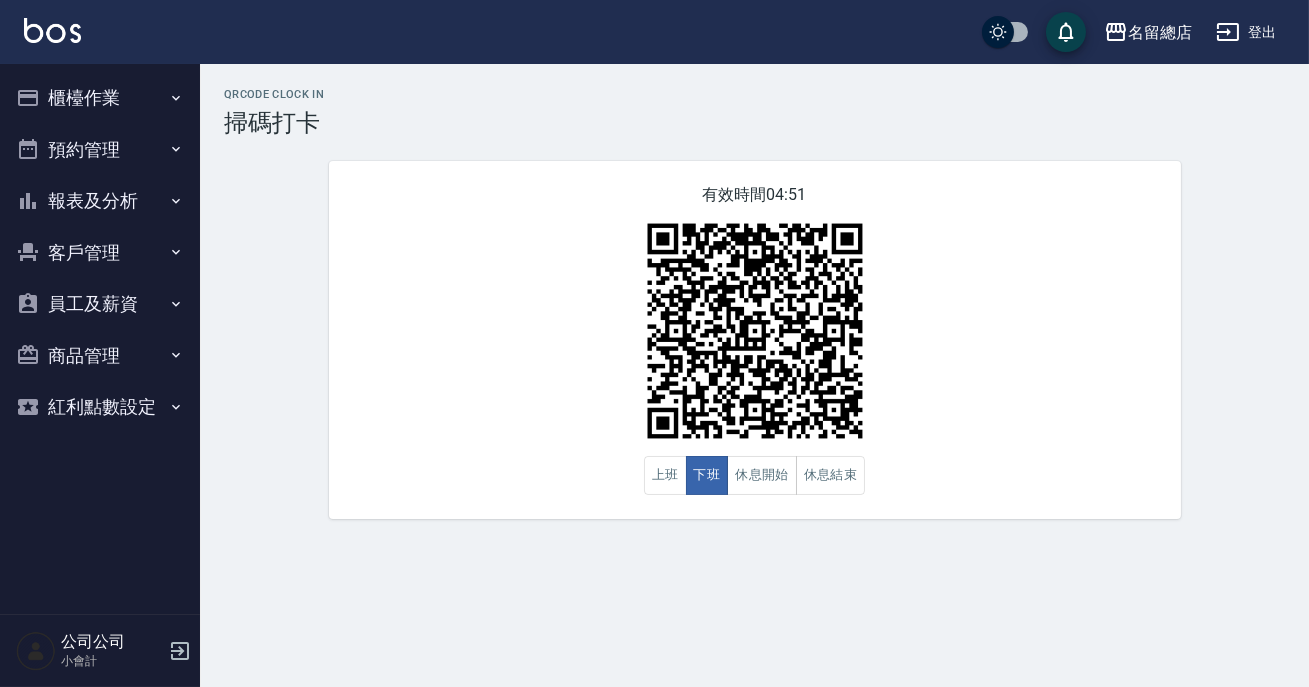 click on "報表及分析" at bounding box center [100, 201] 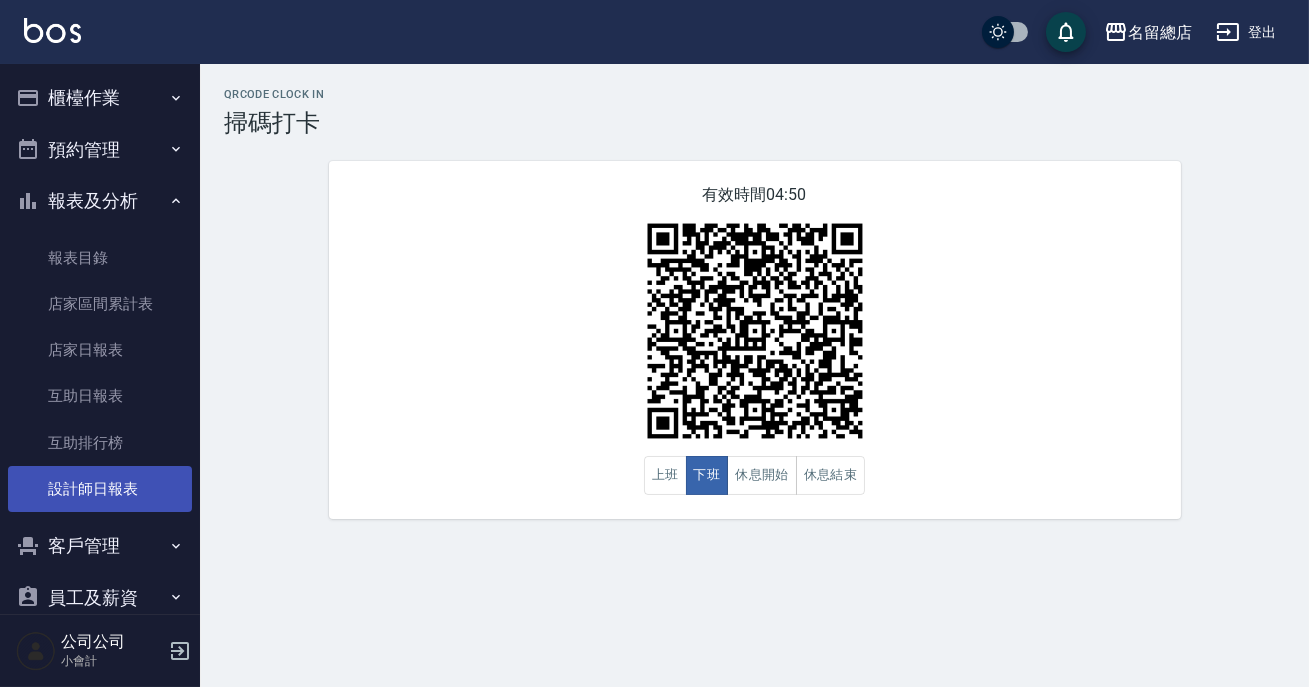 click on "設計師日報表" at bounding box center [100, 489] 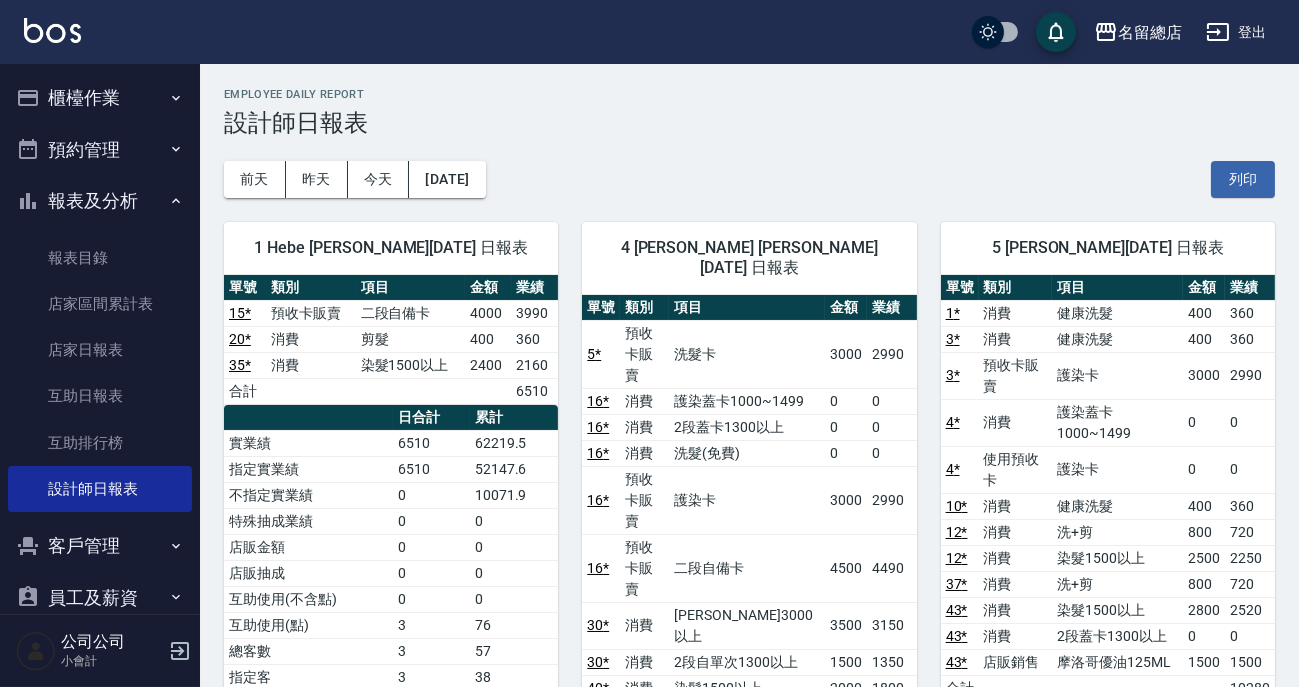 scroll, scrollTop: 90, scrollLeft: 0, axis: vertical 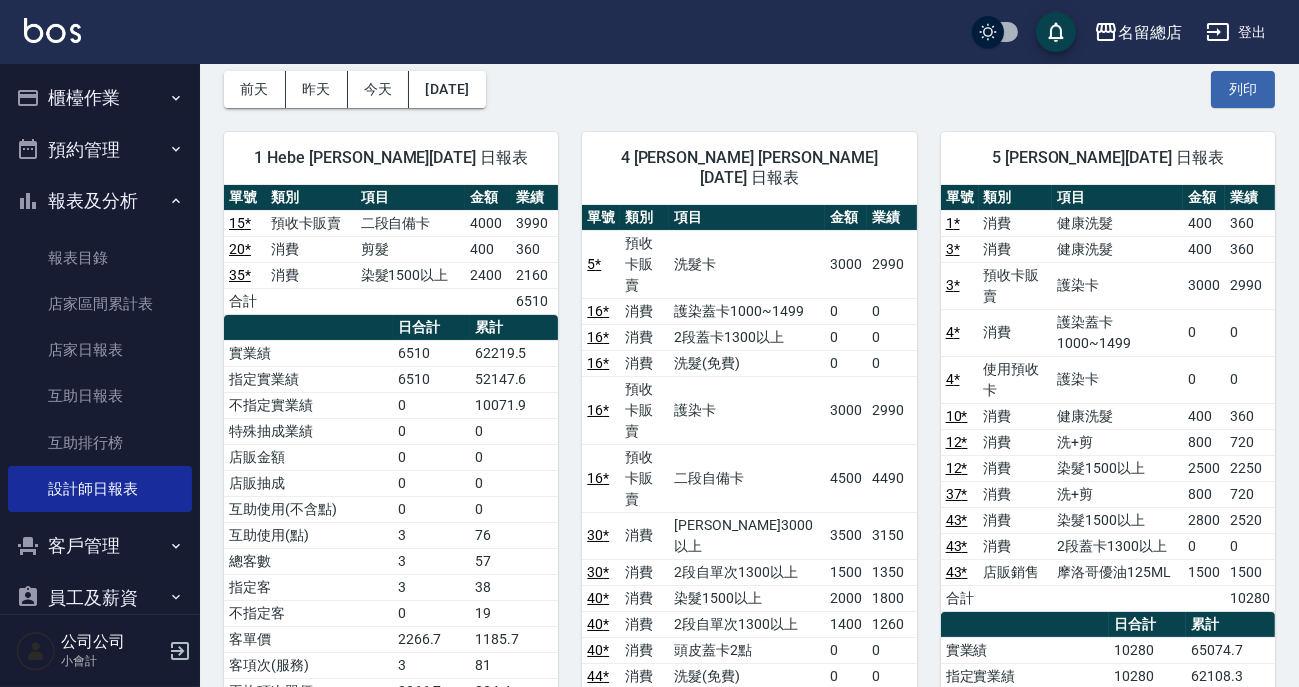click on "6510" at bounding box center [535, 301] 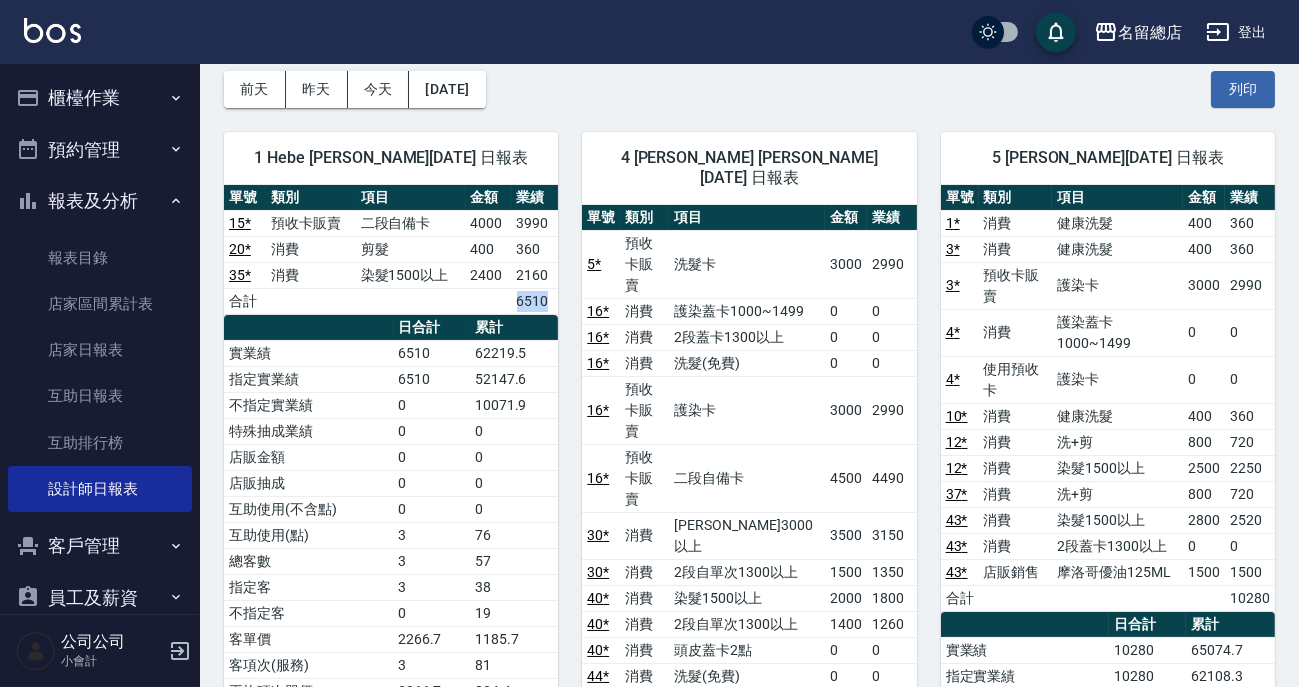 click on "6510" at bounding box center [535, 301] 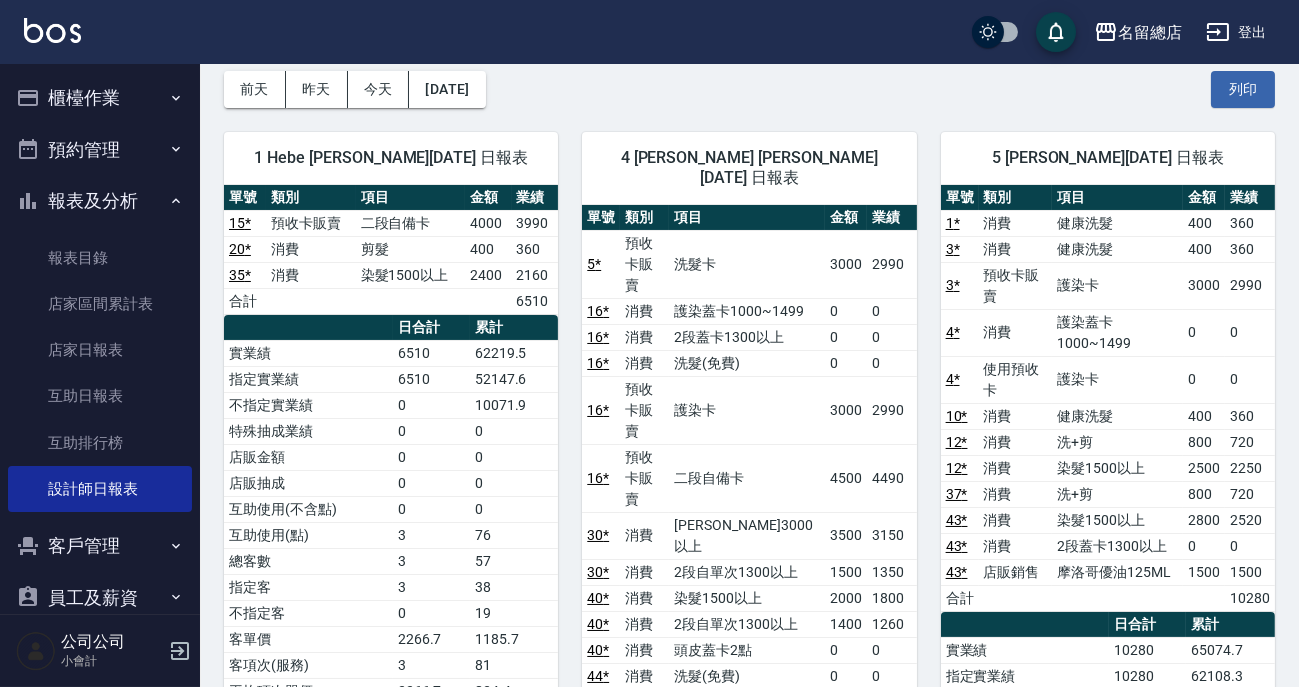 click on "4 [PERSON_NAME] [PERSON_NAME][DATE] 日報表  單號 類別 項目 金額 業績 5 * 預收卡販賣 洗髮卡 3000 2990 16 * 消費 護染蓋卡1000~1499 0 0 16 * 消費 2段蓋卡1300以上 0 0 16 * 消費 洗髮(免費) 0 0 16 * 預收卡販賣 護染卡 3000 2990 16 * 預收卡販賣 二段自備卡 4500 4490 30 * 消費 陶溫3000以上 3500 3150 30 * 消費 2段自單次1300以上 1500 1350 40 * 消費 染髮1500以上 2000 1800 40 * 消費 2段自單次1300以上 1400 1260 40 * 消費 頭皮蓋卡2點 0 0 44 * 消費 洗髮(免費) 0 0 44 * 使用預收卡 洗髮卡 0 0 53 * 消費 護染蓋卡1000~1499 0 0 合計 18030 日合計 累計 實業績 18030 194945 指定實業績 18030 194945 手續費 0 189.7 特殊抽成業績 0 0 店販金額 0 6568 店販抽成 0 1775.2 互助使用(不含點) 0 0 互助使用(點) 28 521 總客數 6 84 指定客 6 84 客單價 3150 2497.9 客項次(服務) 14 253 平均項次單價 1350 829.3" at bounding box center (737, 653) 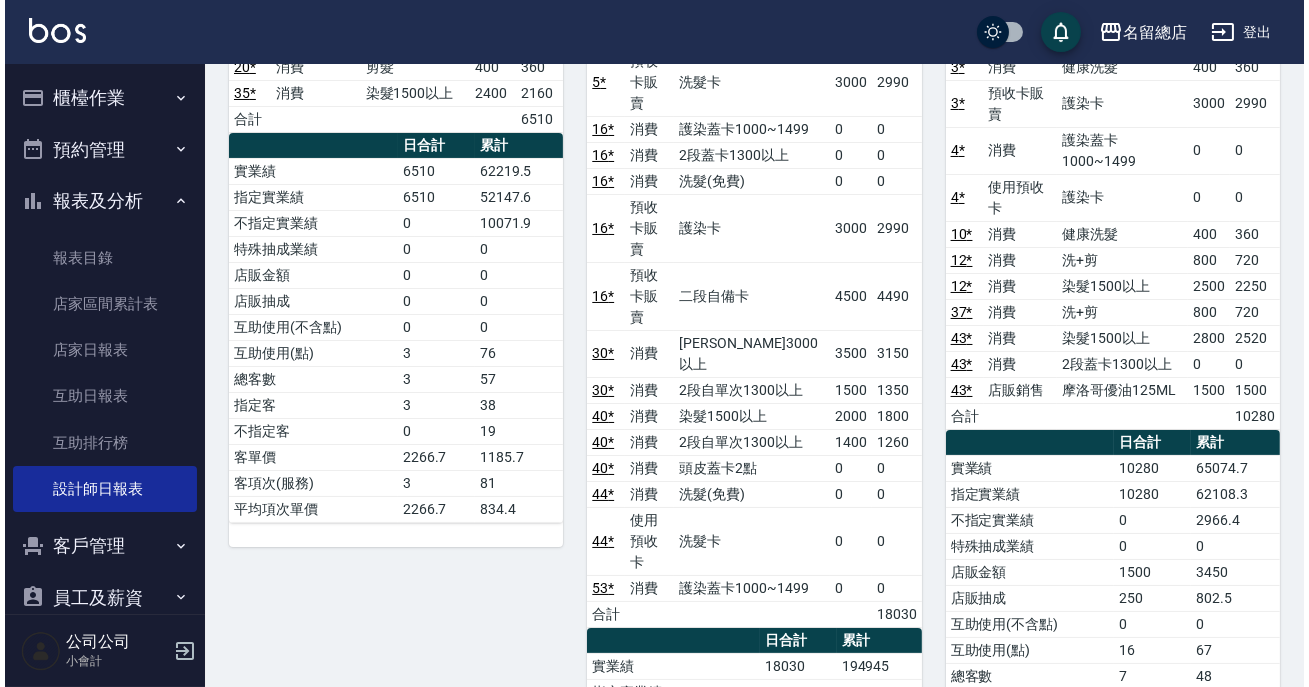 scroll, scrollTop: 0, scrollLeft: 0, axis: both 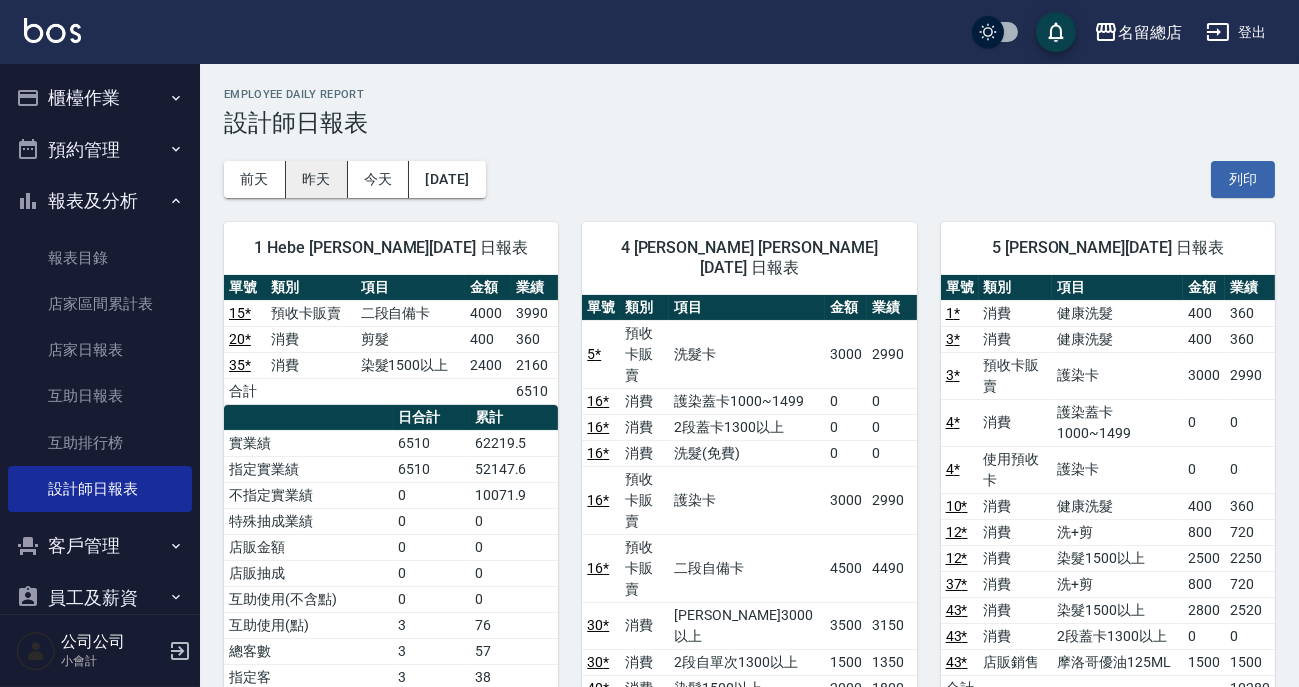 click on "昨天" at bounding box center [317, 179] 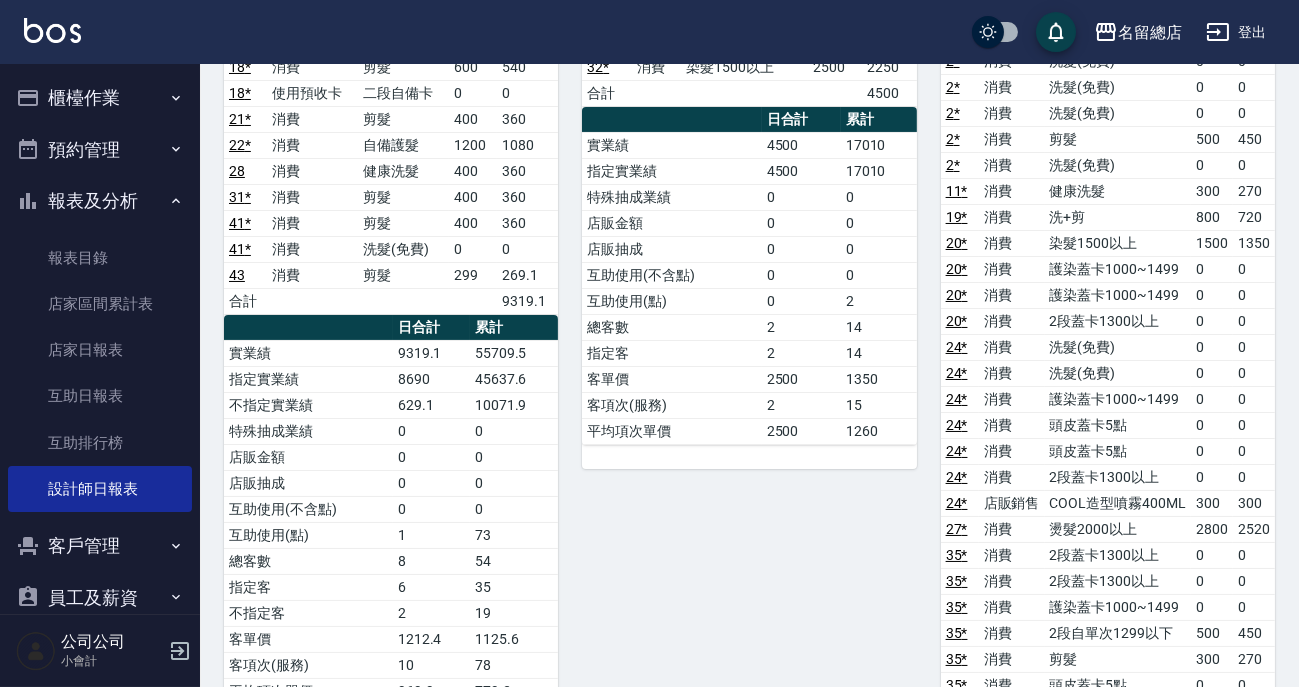 scroll, scrollTop: 0, scrollLeft: 0, axis: both 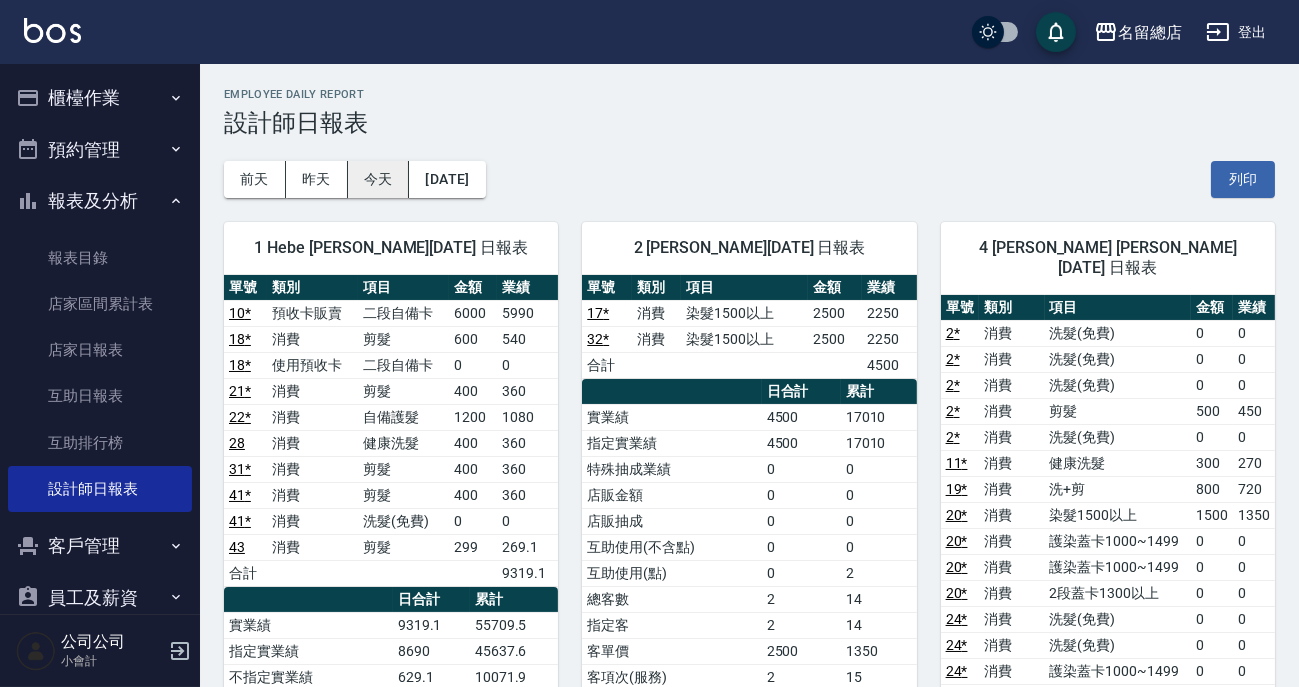 click on "今天" at bounding box center [379, 179] 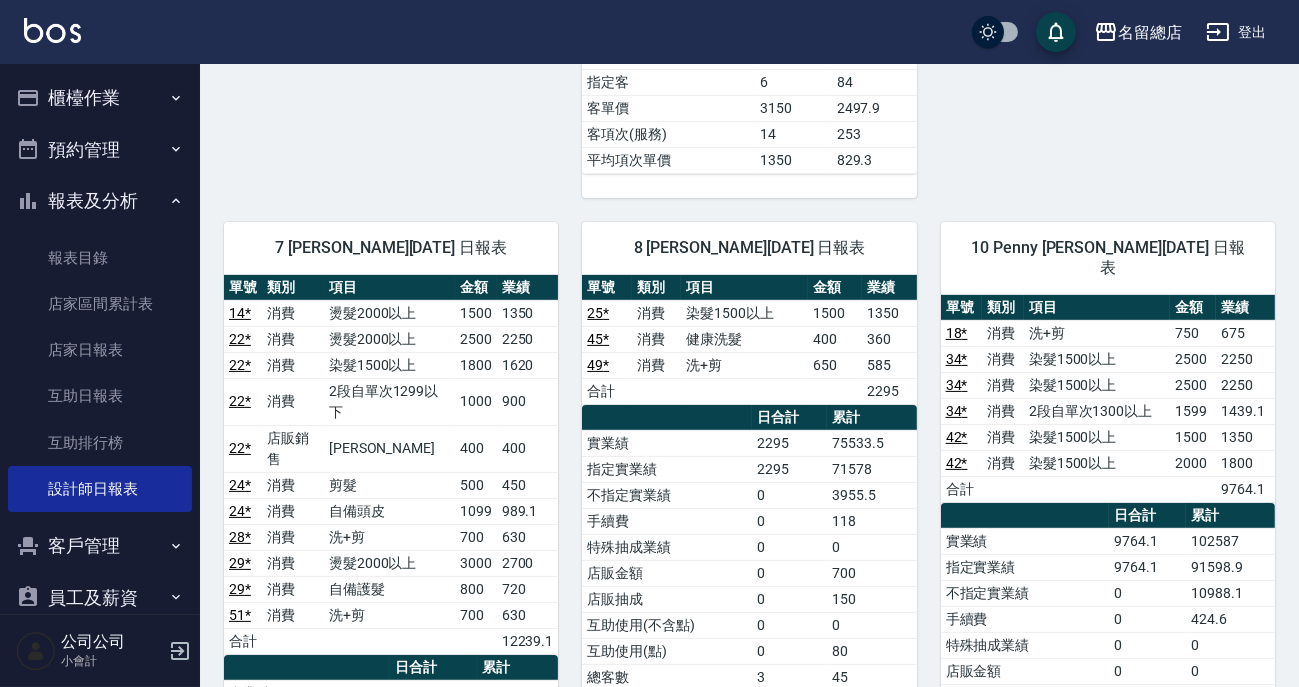 scroll, scrollTop: 909, scrollLeft: 0, axis: vertical 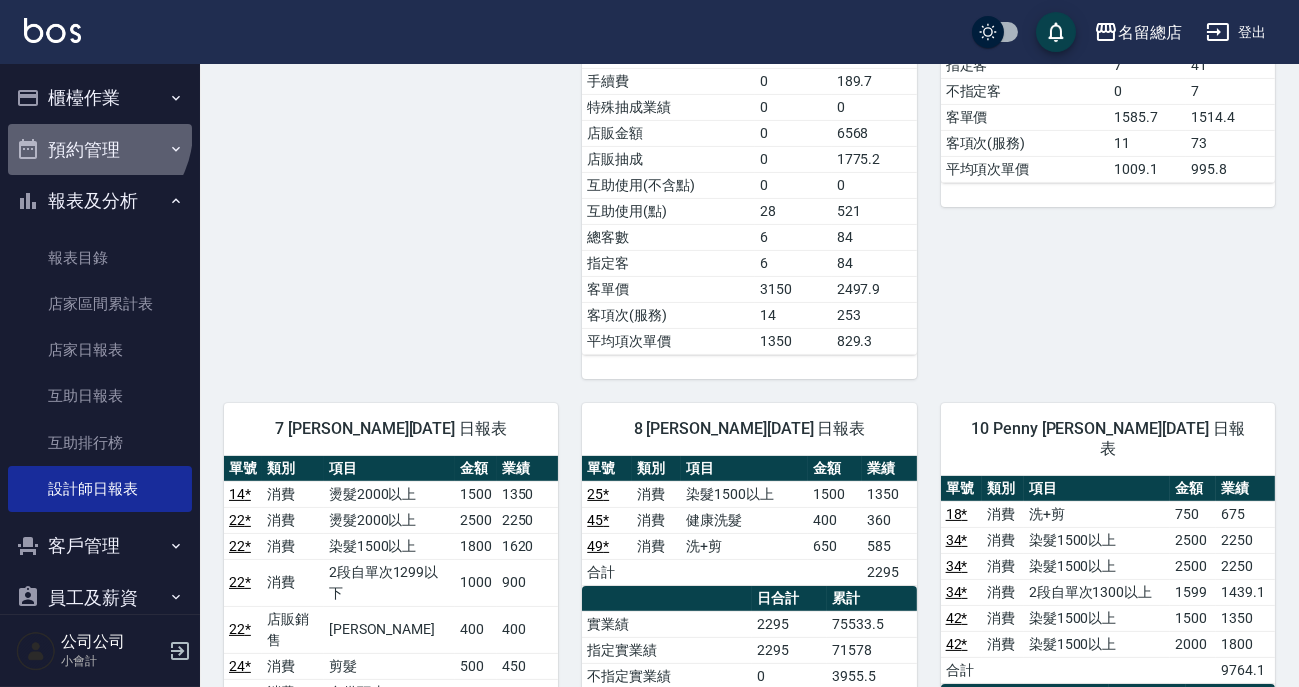 click on "預約管理" at bounding box center (100, 150) 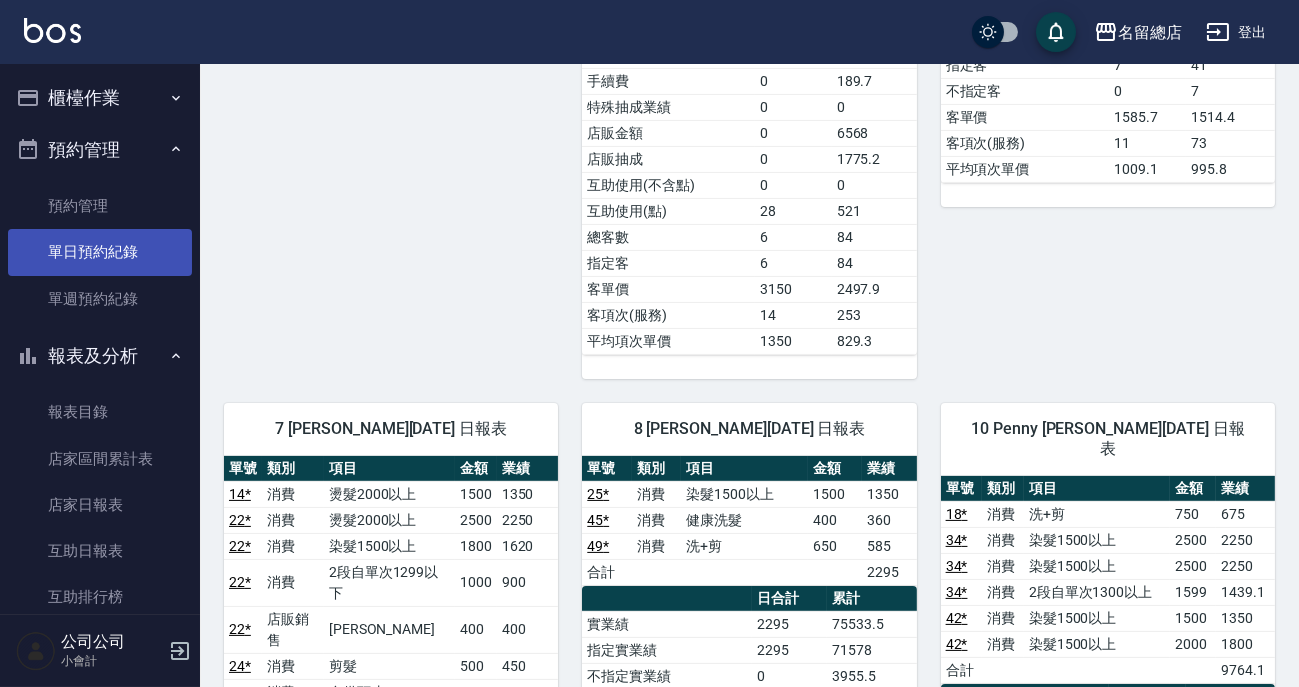 click on "單日預約紀錄" at bounding box center (100, 252) 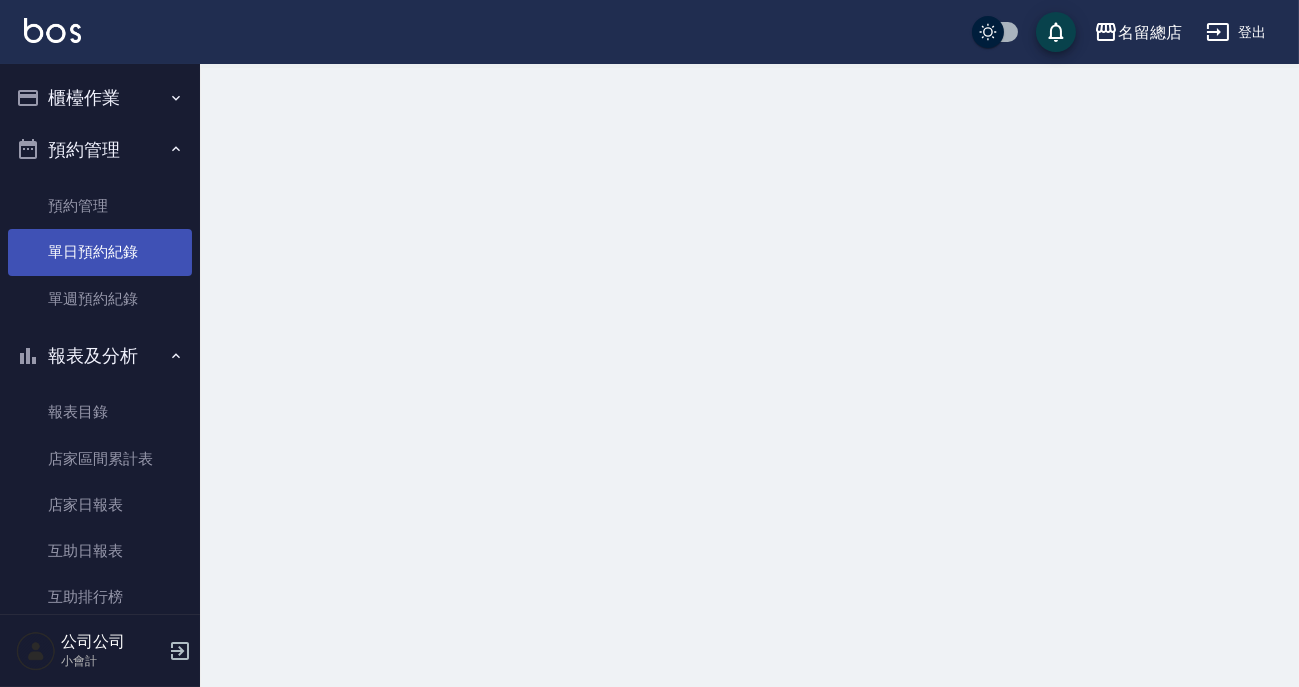 scroll, scrollTop: 0, scrollLeft: 0, axis: both 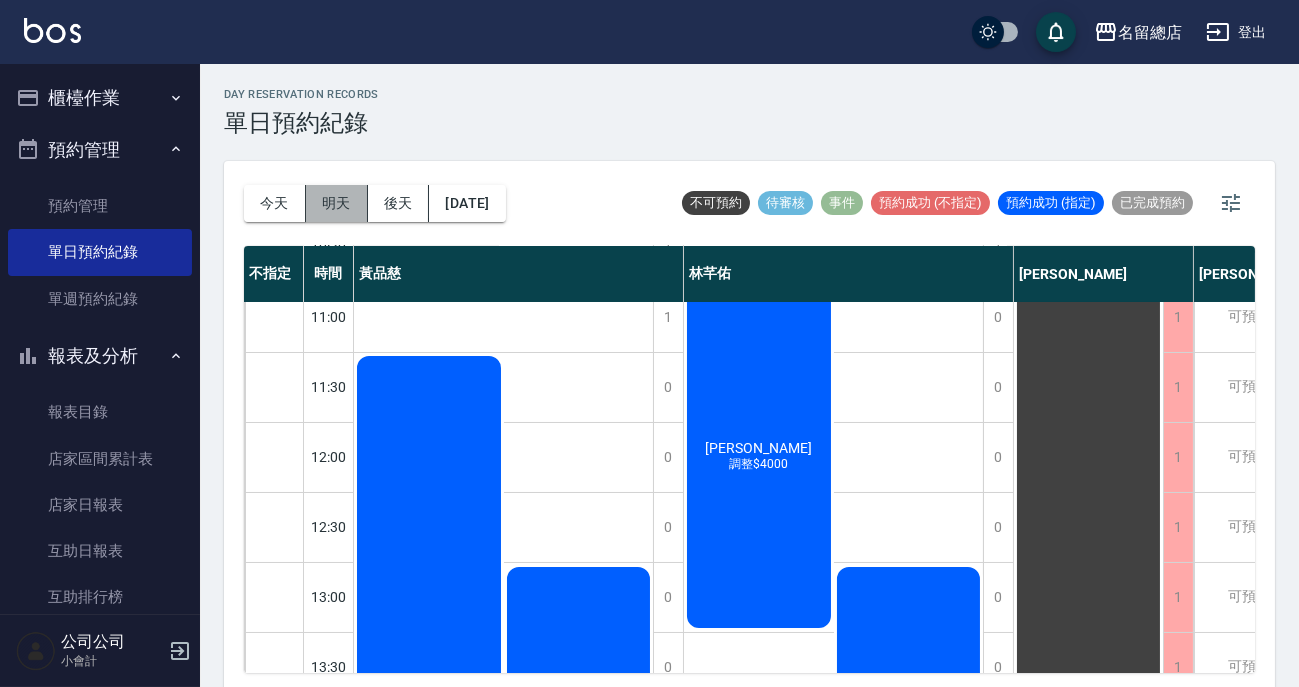 click on "明天" at bounding box center (337, 203) 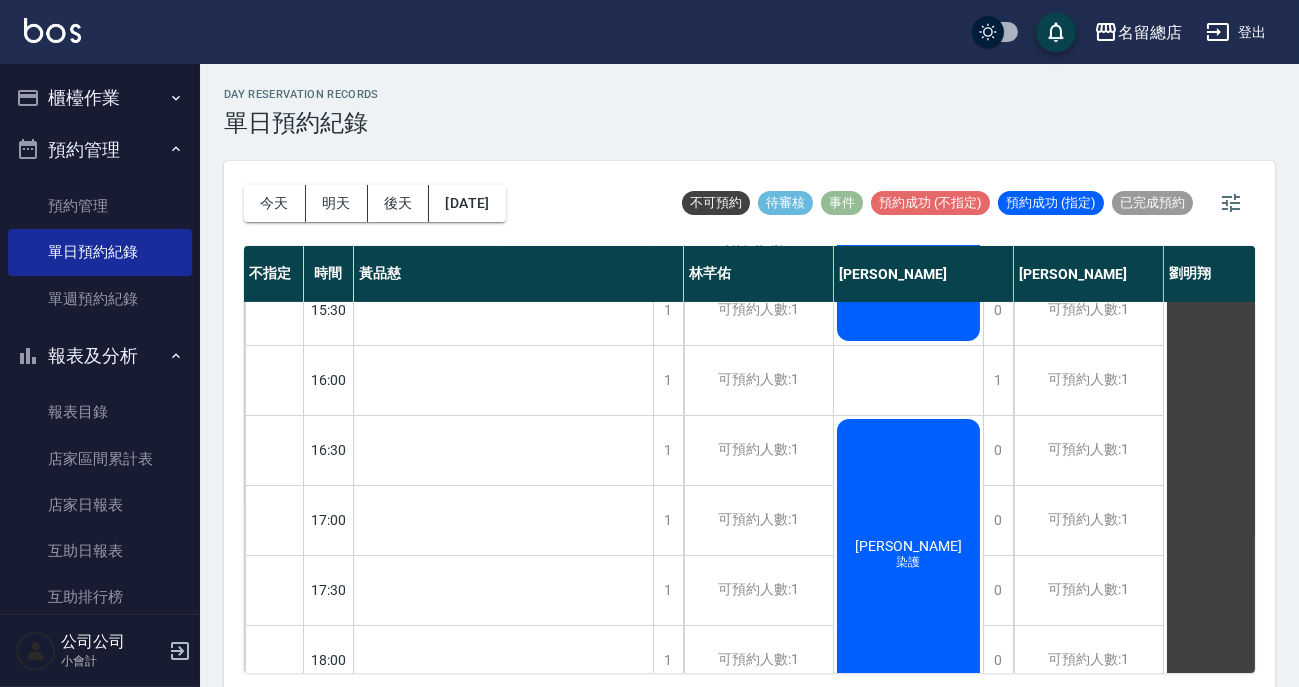 scroll, scrollTop: 975, scrollLeft: 0, axis: vertical 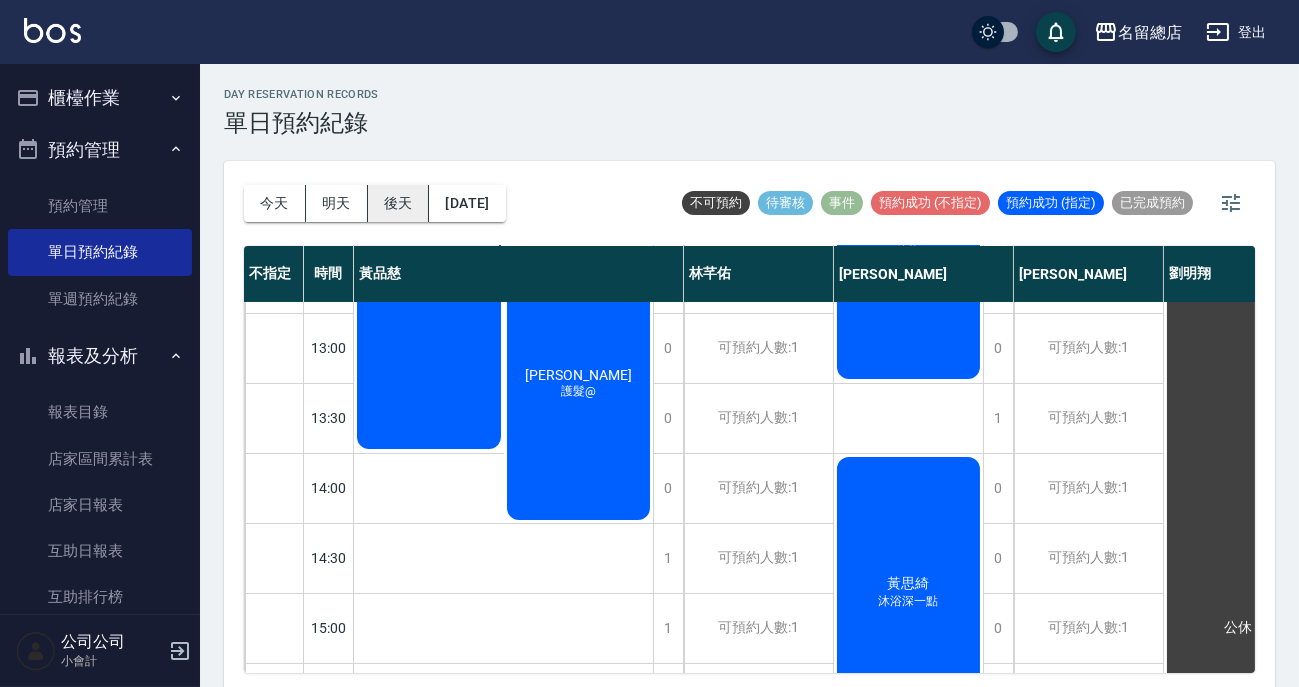 click on "後天" at bounding box center (399, 203) 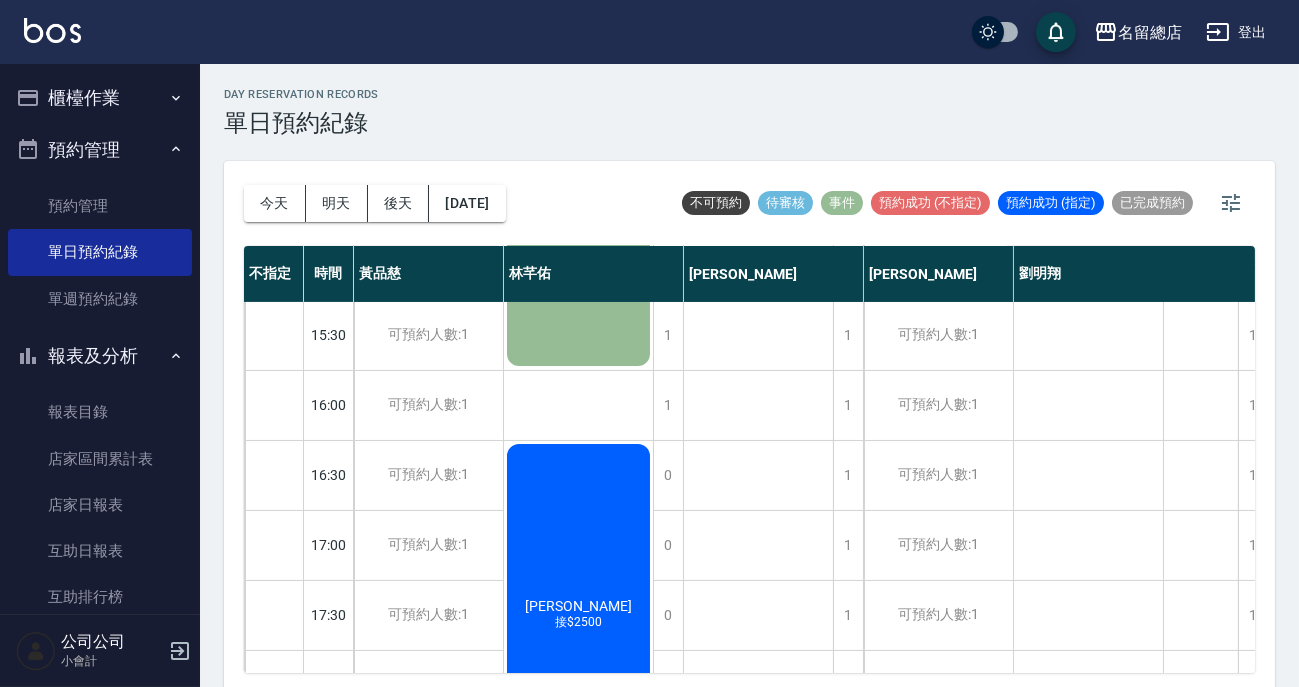 scroll, scrollTop: 975, scrollLeft: 0, axis: vertical 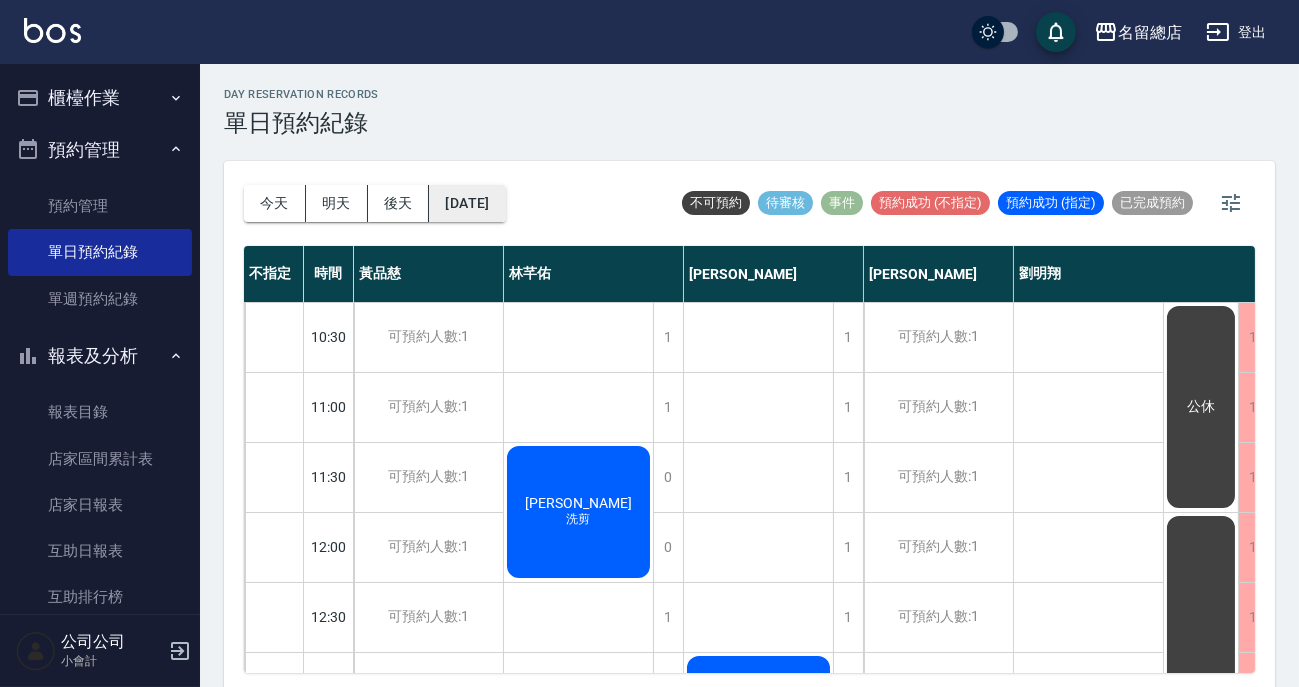click on "[DATE]" at bounding box center [467, 203] 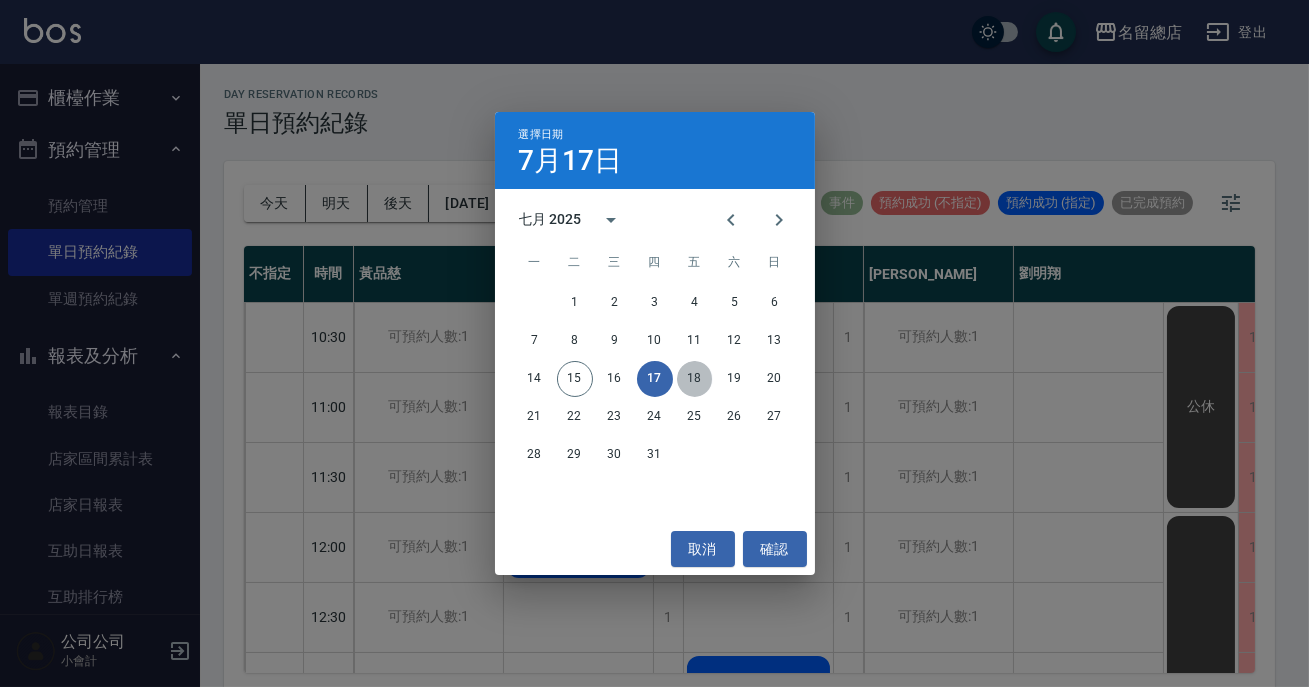 click on "18" at bounding box center [695, 379] 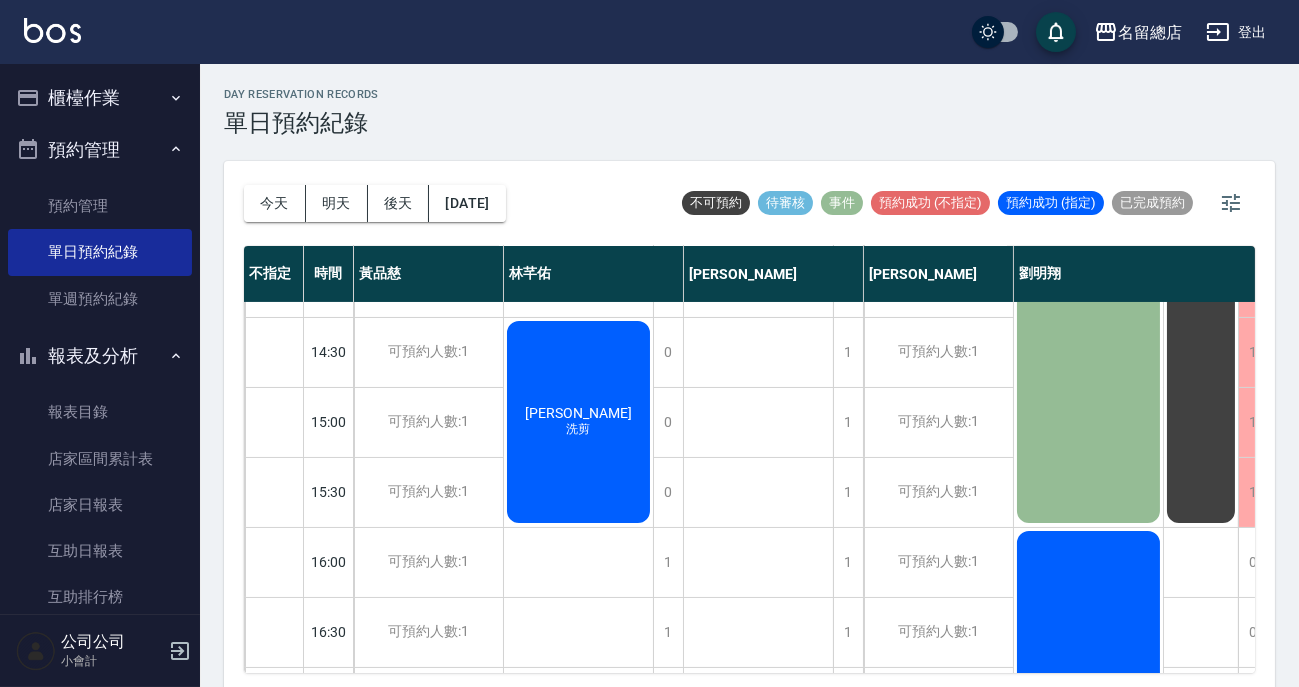 scroll, scrollTop: 975, scrollLeft: 0, axis: vertical 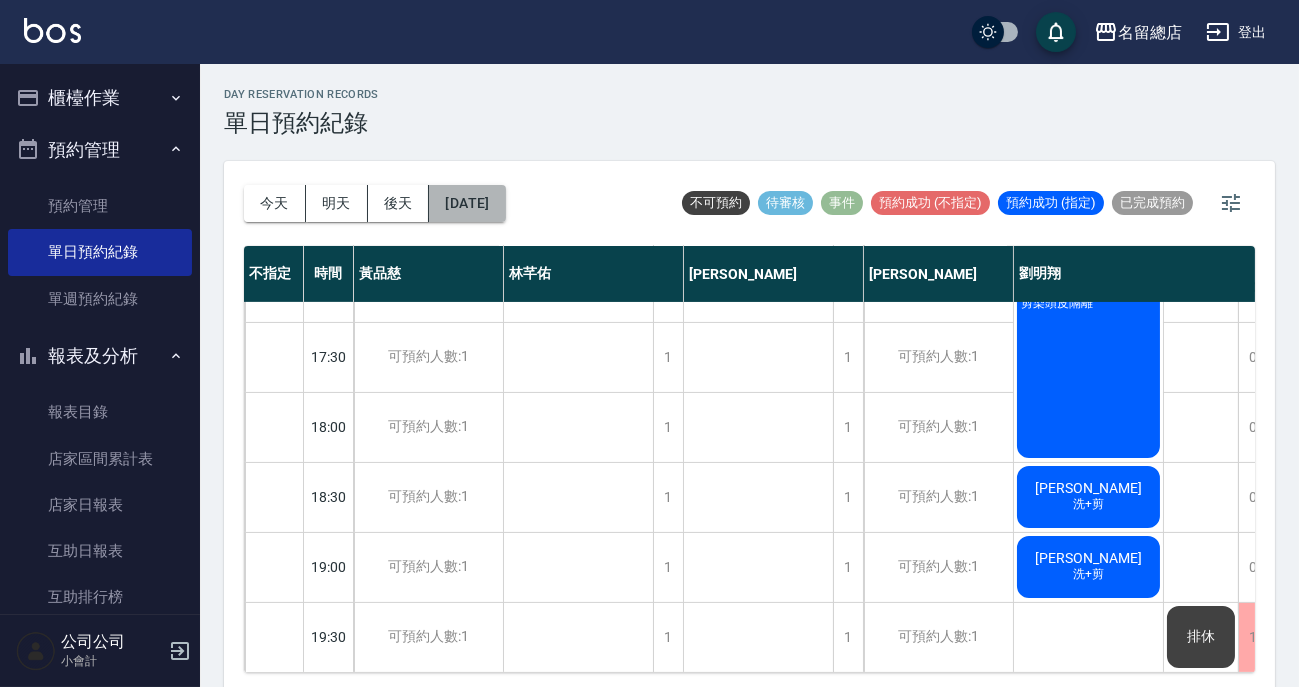 click on "[DATE]" at bounding box center (467, 203) 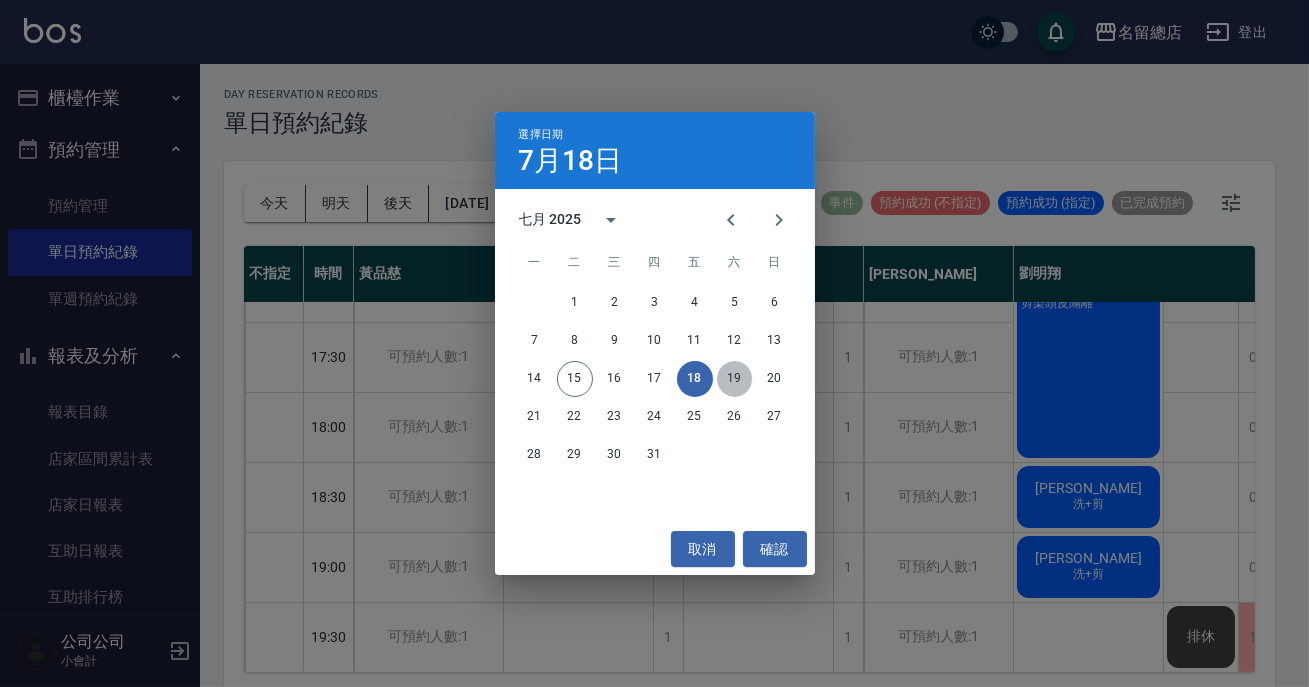 click on "19" at bounding box center (735, 379) 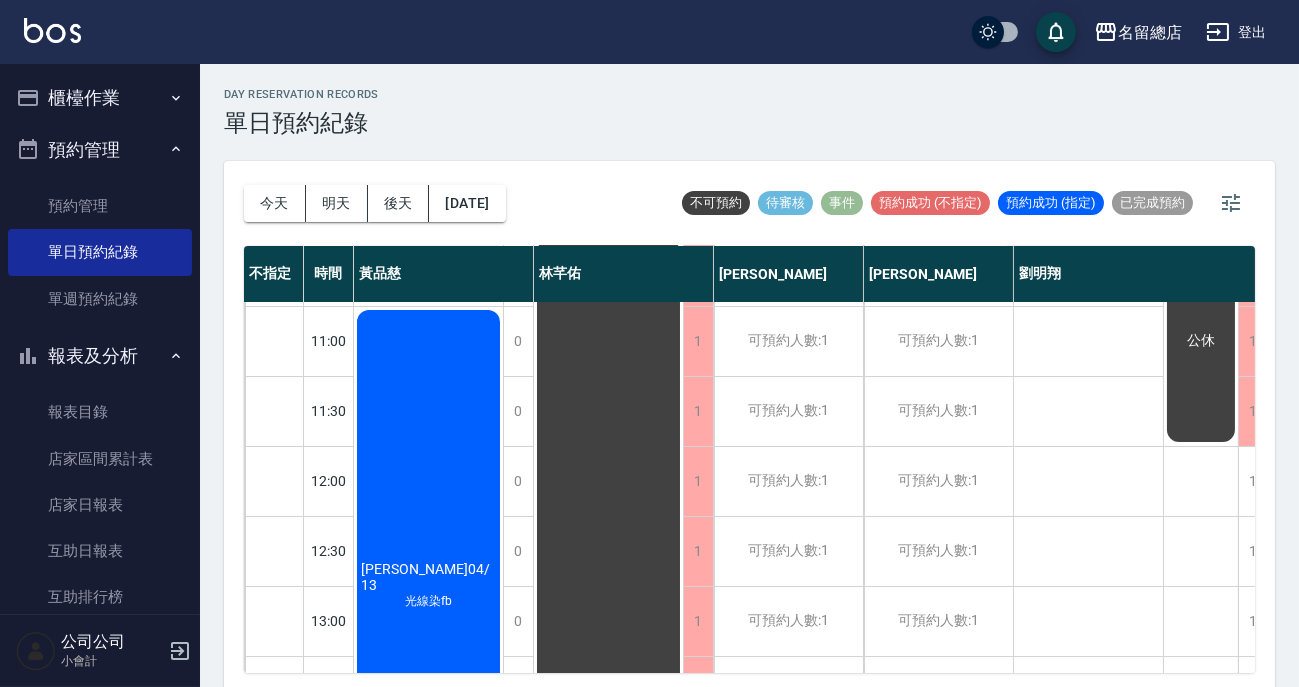 scroll, scrollTop: 0, scrollLeft: 0, axis: both 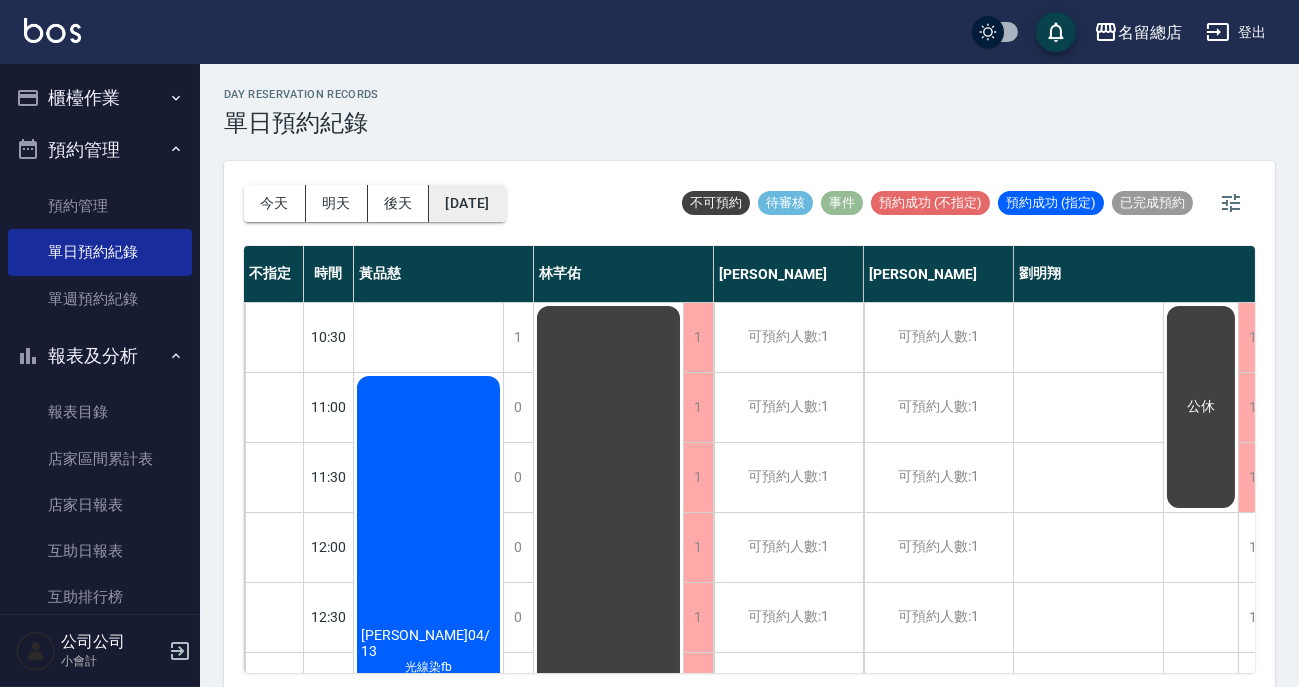 click on "[DATE]" at bounding box center [467, 203] 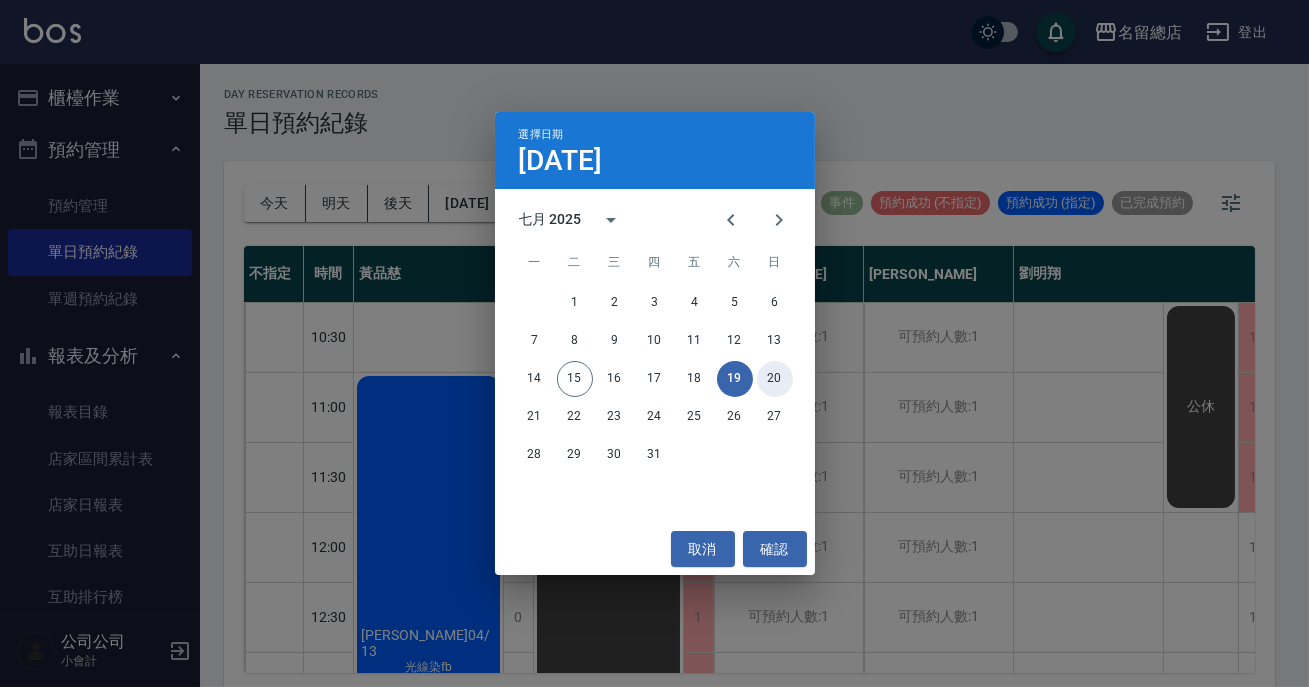 drag, startPoint x: 778, startPoint y: 380, endPoint x: 778, endPoint y: 360, distance: 20 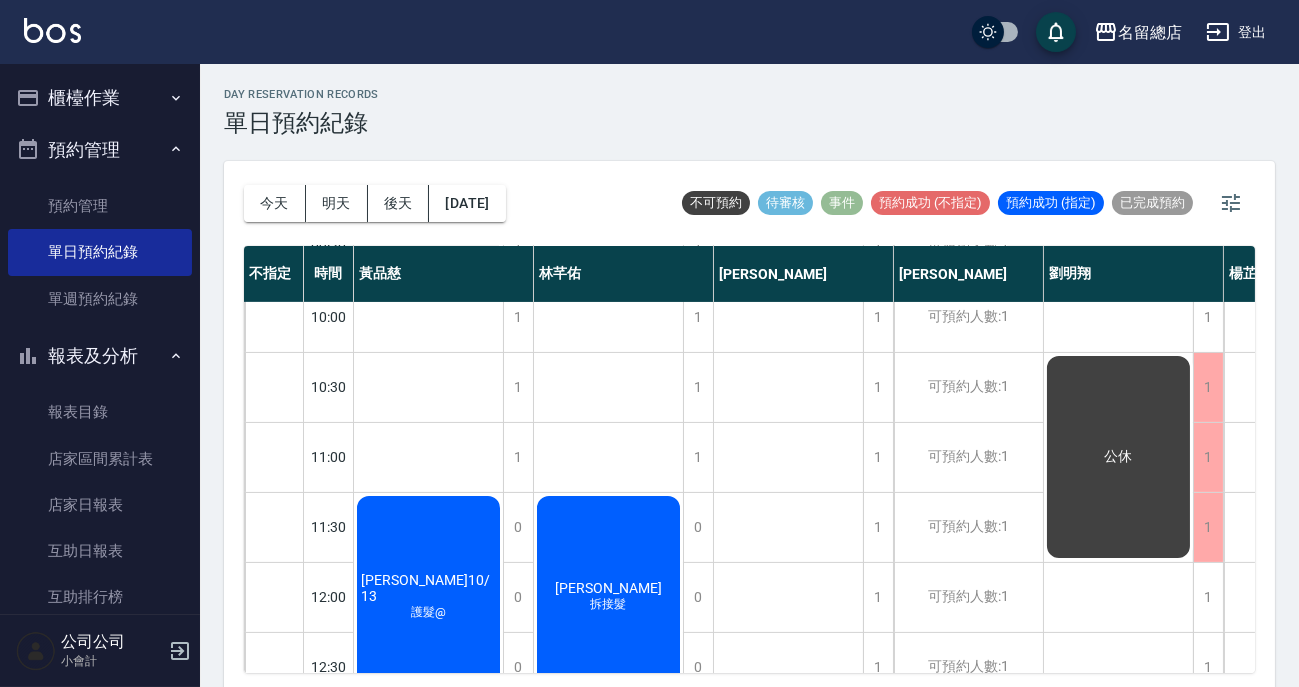 scroll, scrollTop: 1181, scrollLeft: 0, axis: vertical 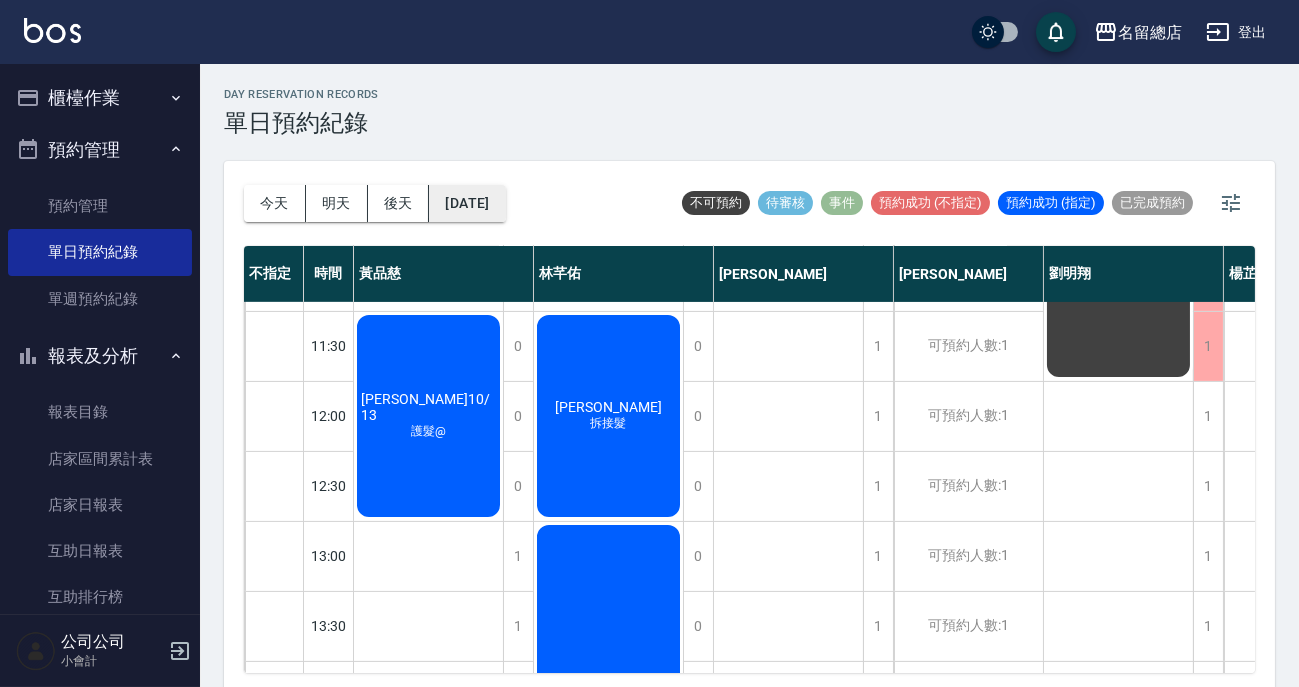 click on "[DATE]" at bounding box center [467, 203] 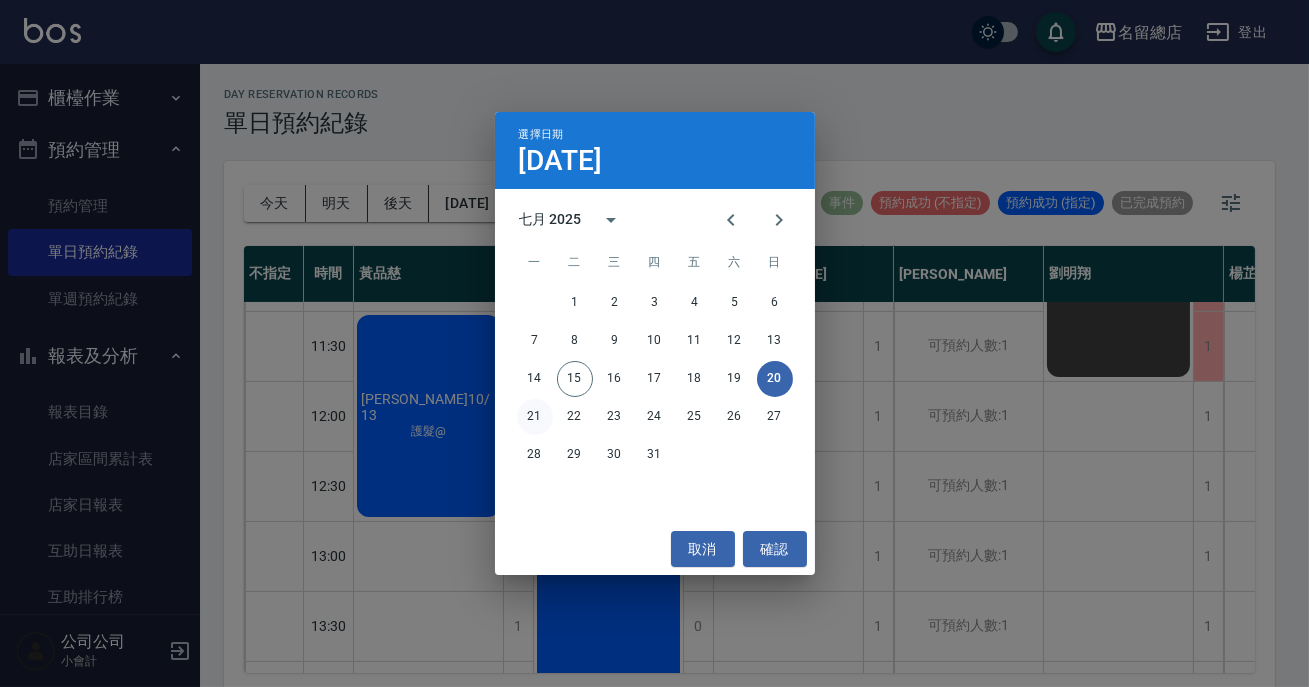 click on "21" at bounding box center [535, 417] 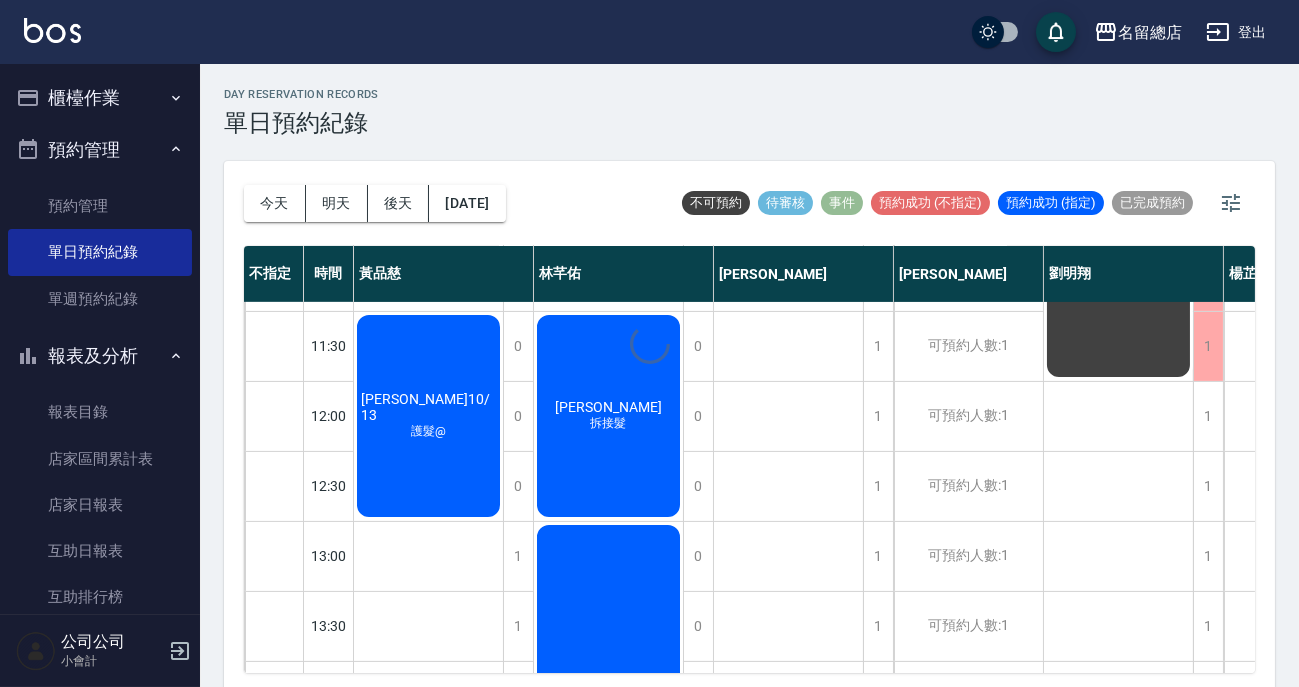scroll, scrollTop: 975, scrollLeft: 0, axis: vertical 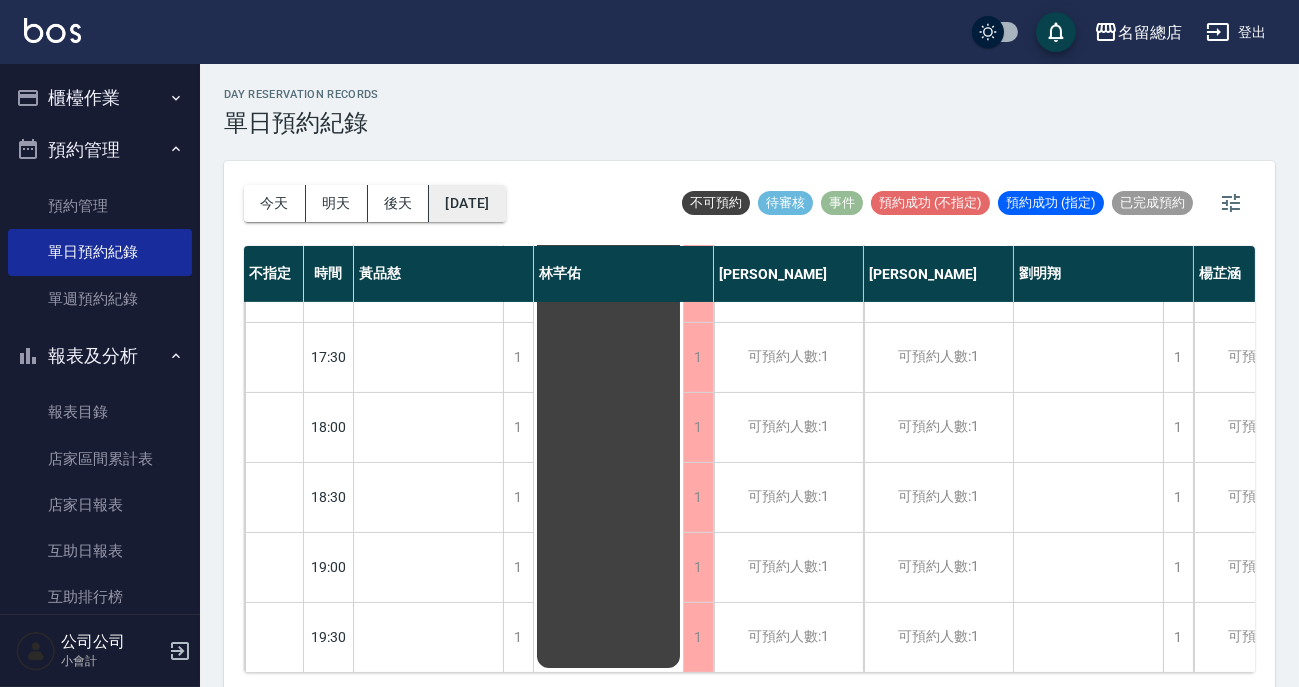 click on "[DATE]" at bounding box center (467, 203) 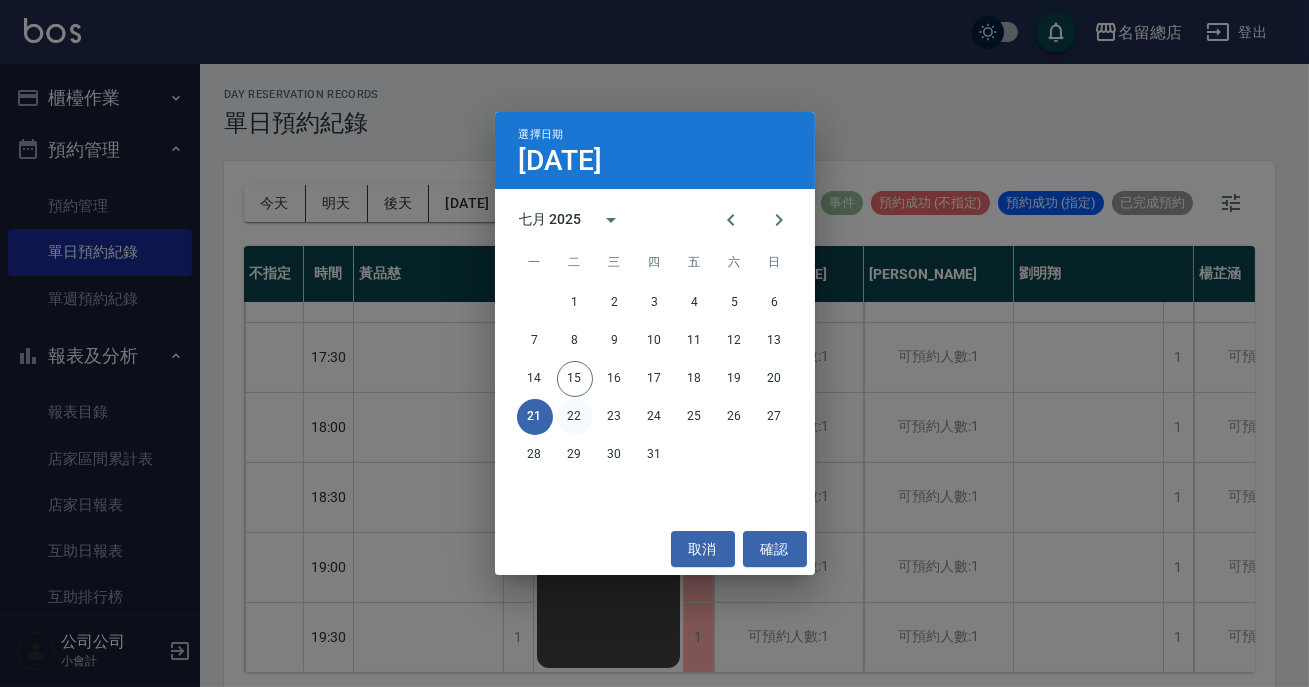 click on "22" at bounding box center [575, 417] 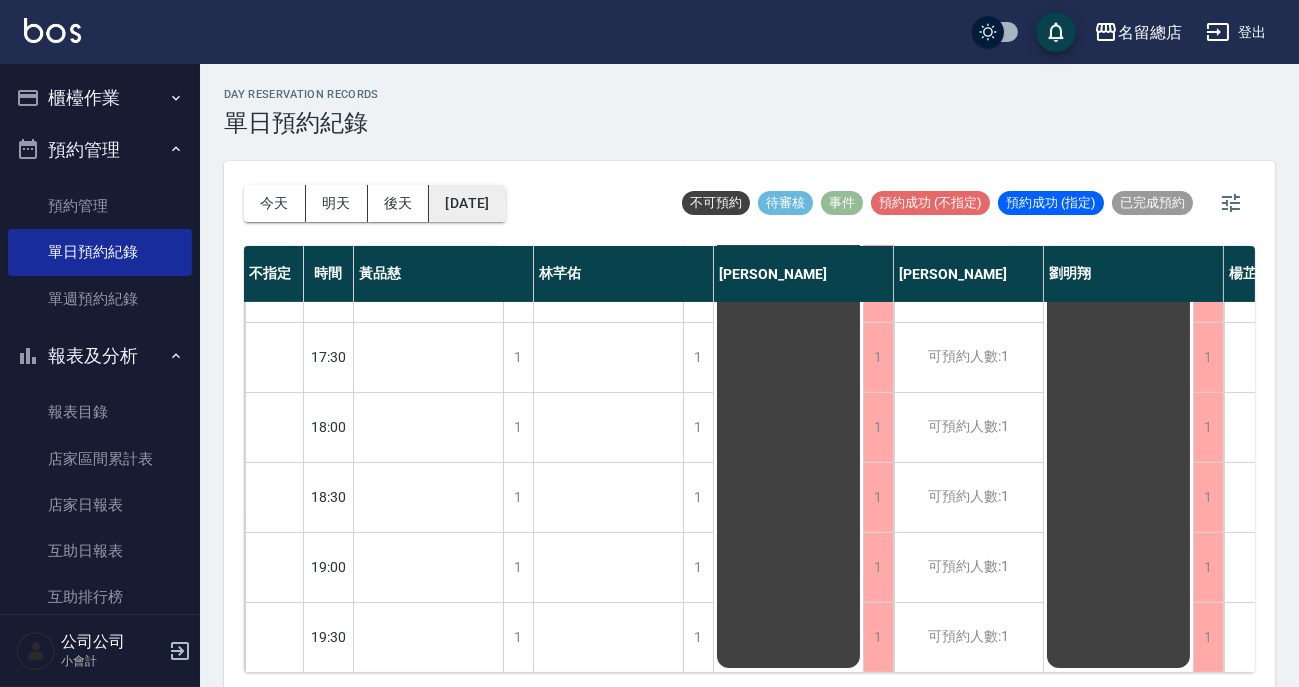click on "[DATE]" at bounding box center [467, 203] 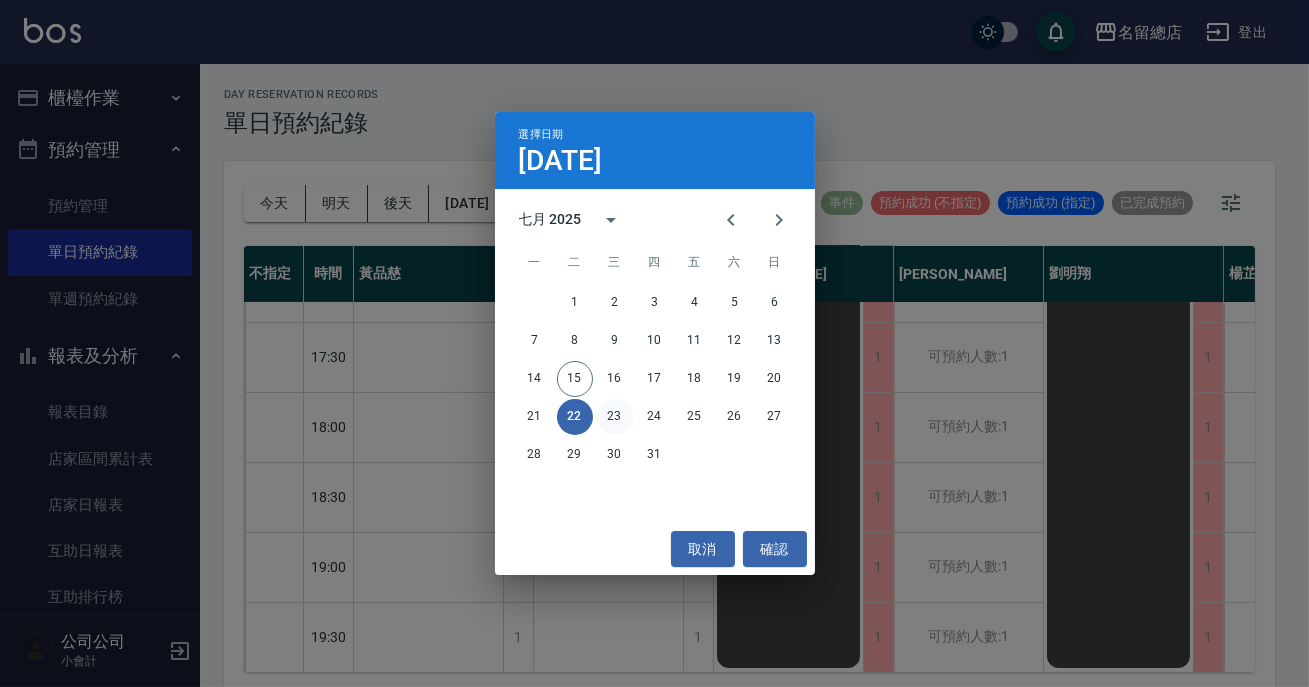 click on "23" at bounding box center (615, 417) 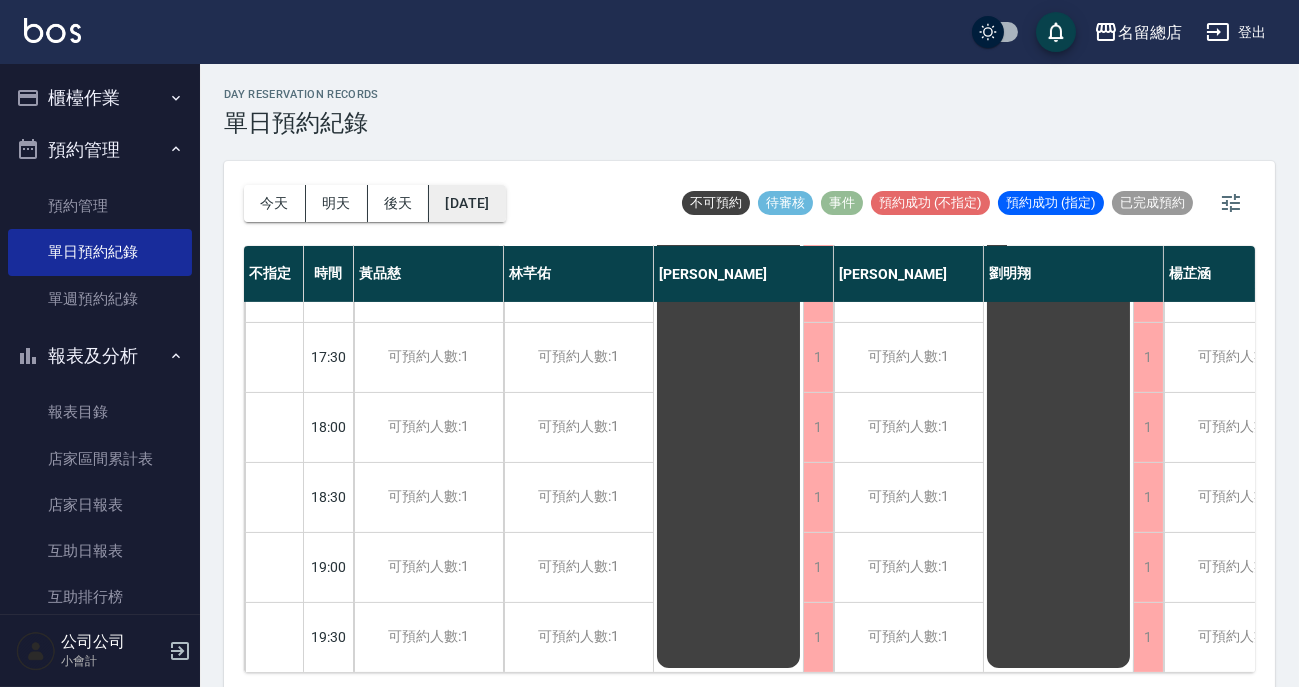 click on "[DATE]" at bounding box center (467, 203) 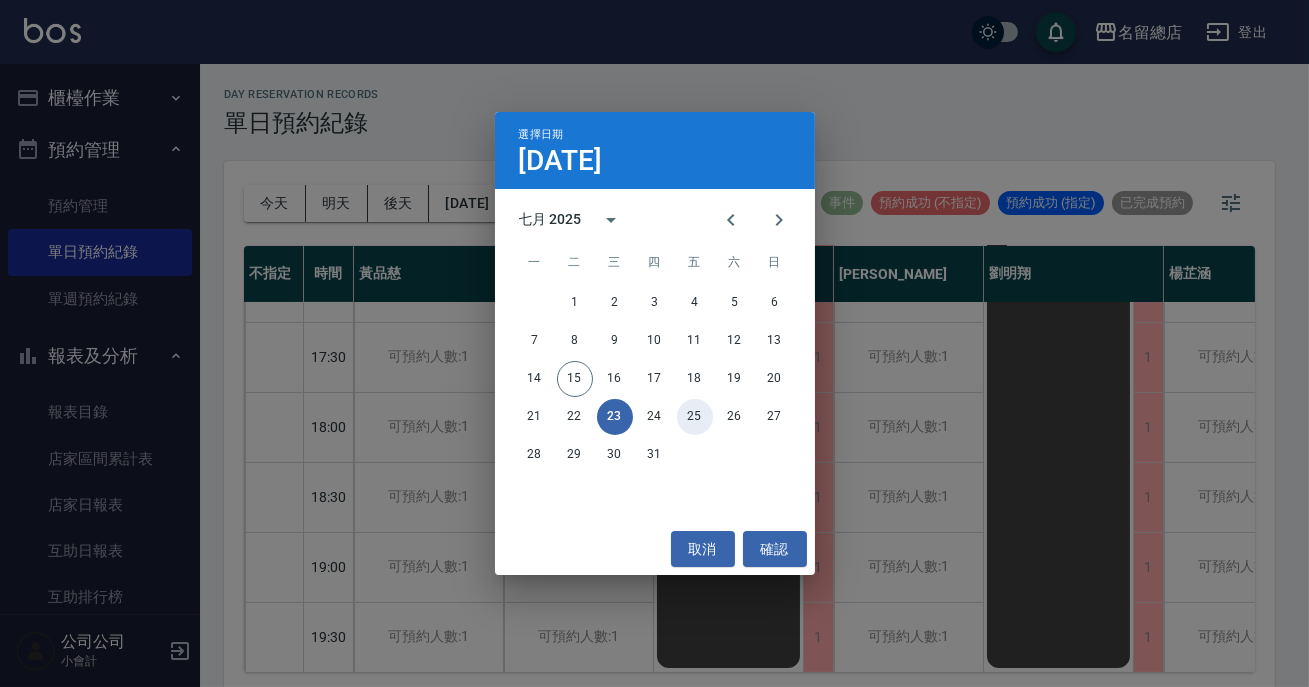 click on "25" at bounding box center (695, 417) 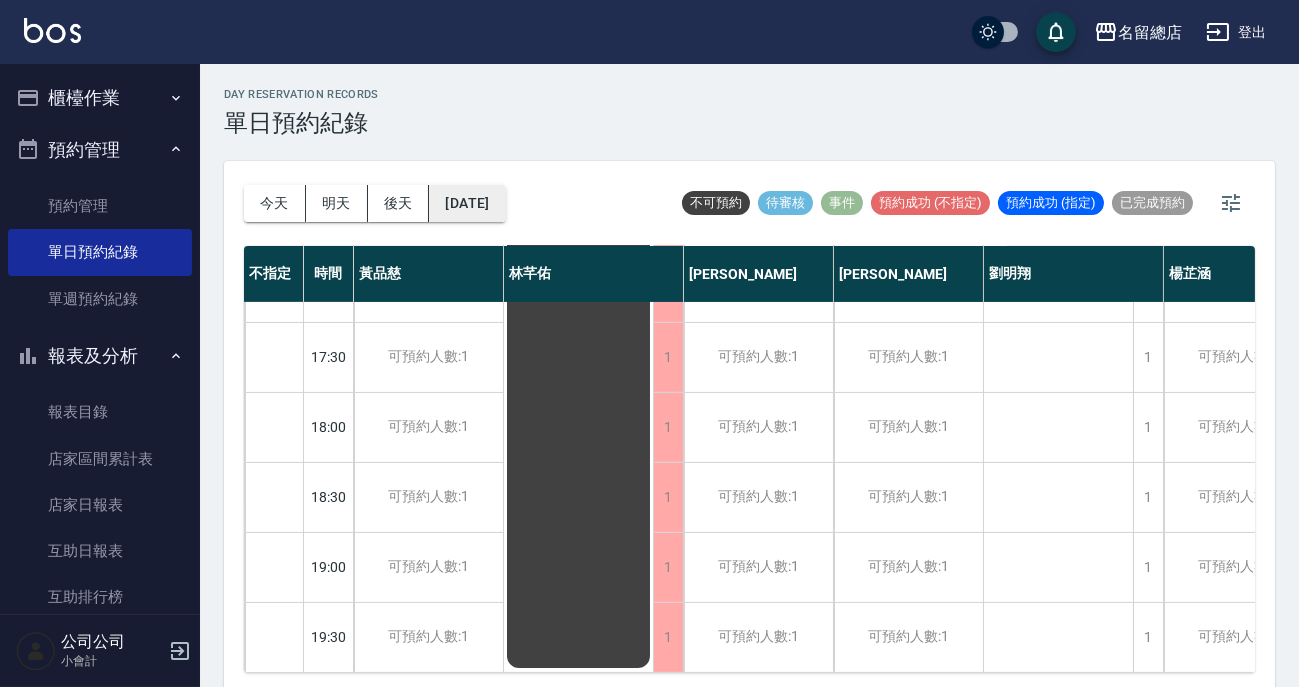 click on "[DATE]" at bounding box center [467, 203] 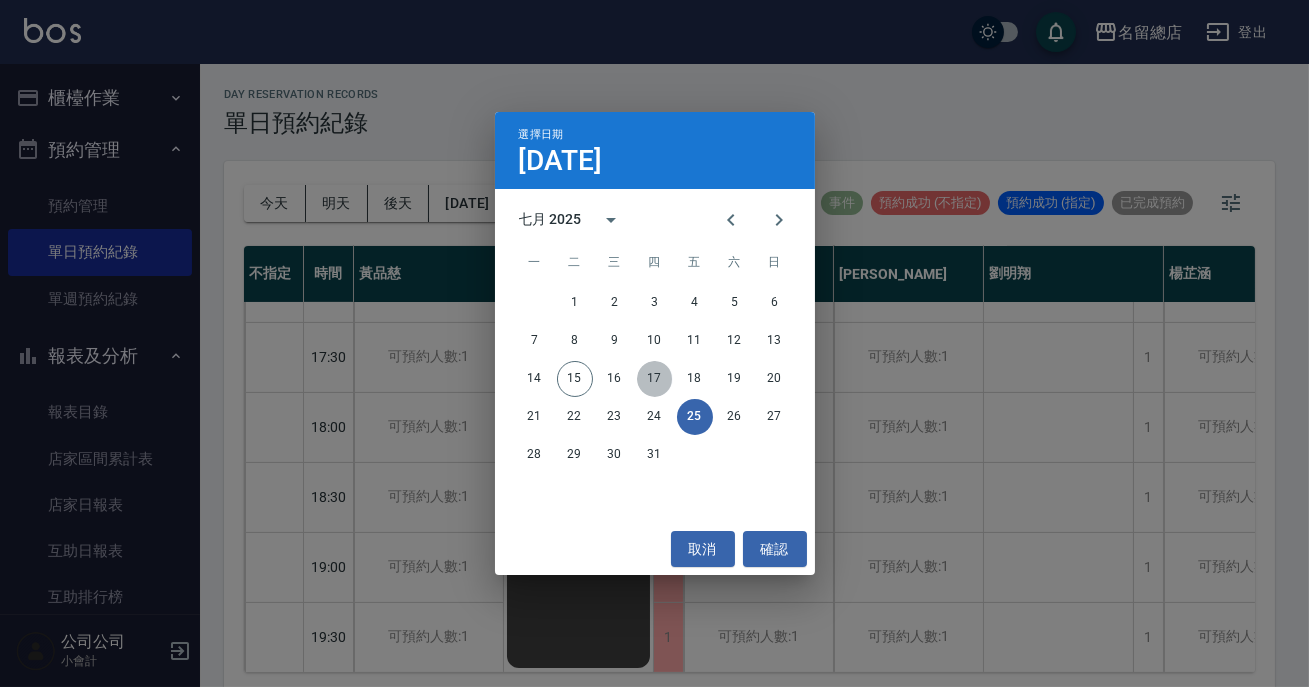 click on "17" at bounding box center [655, 379] 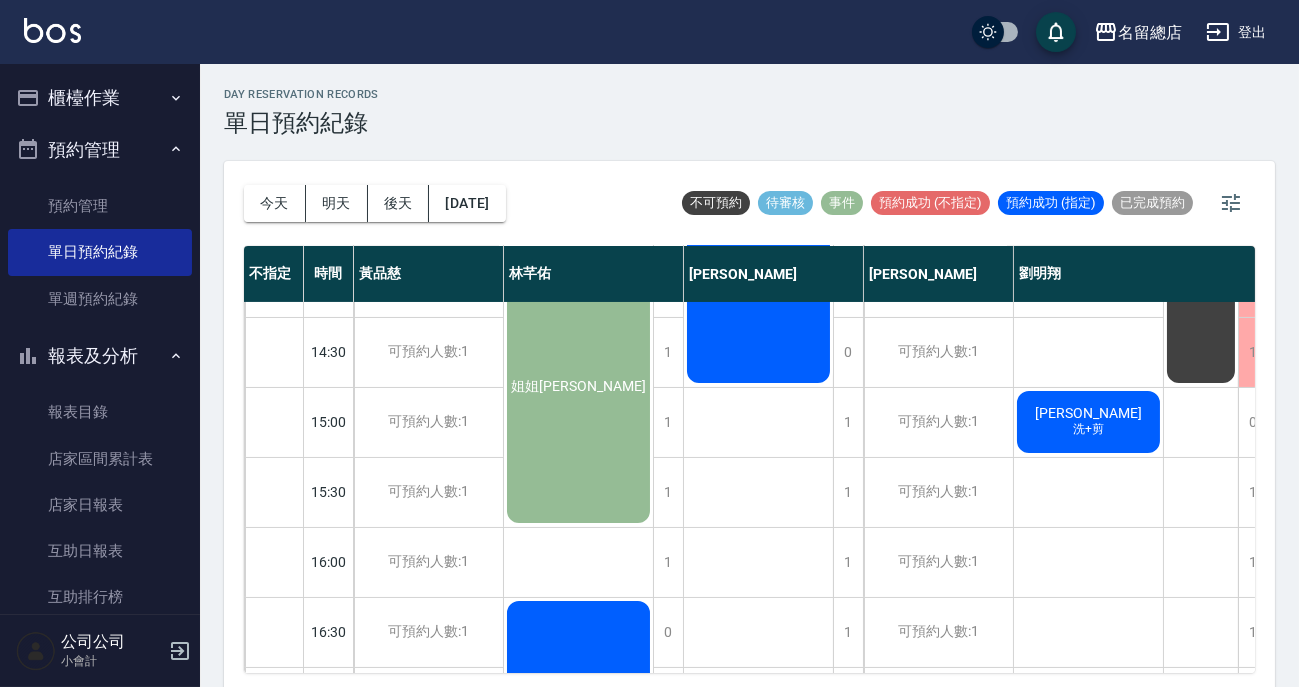 scroll, scrollTop: 0, scrollLeft: 0, axis: both 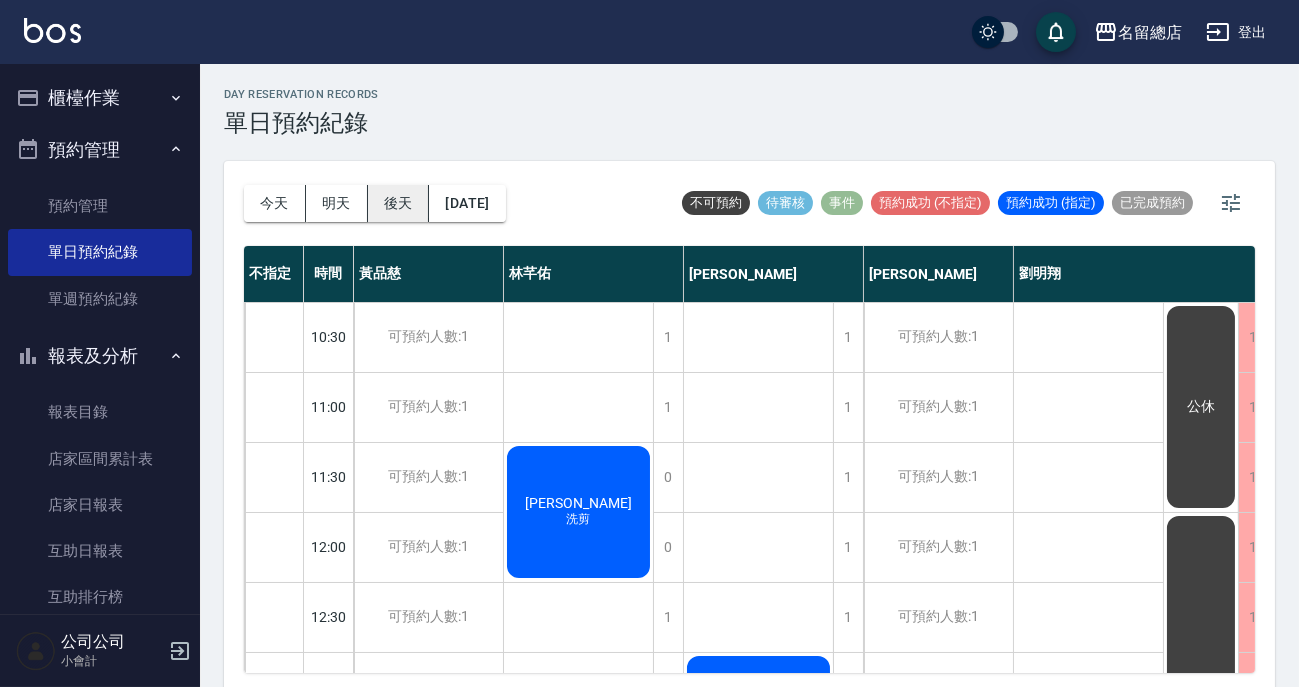 click on "後天" at bounding box center [399, 203] 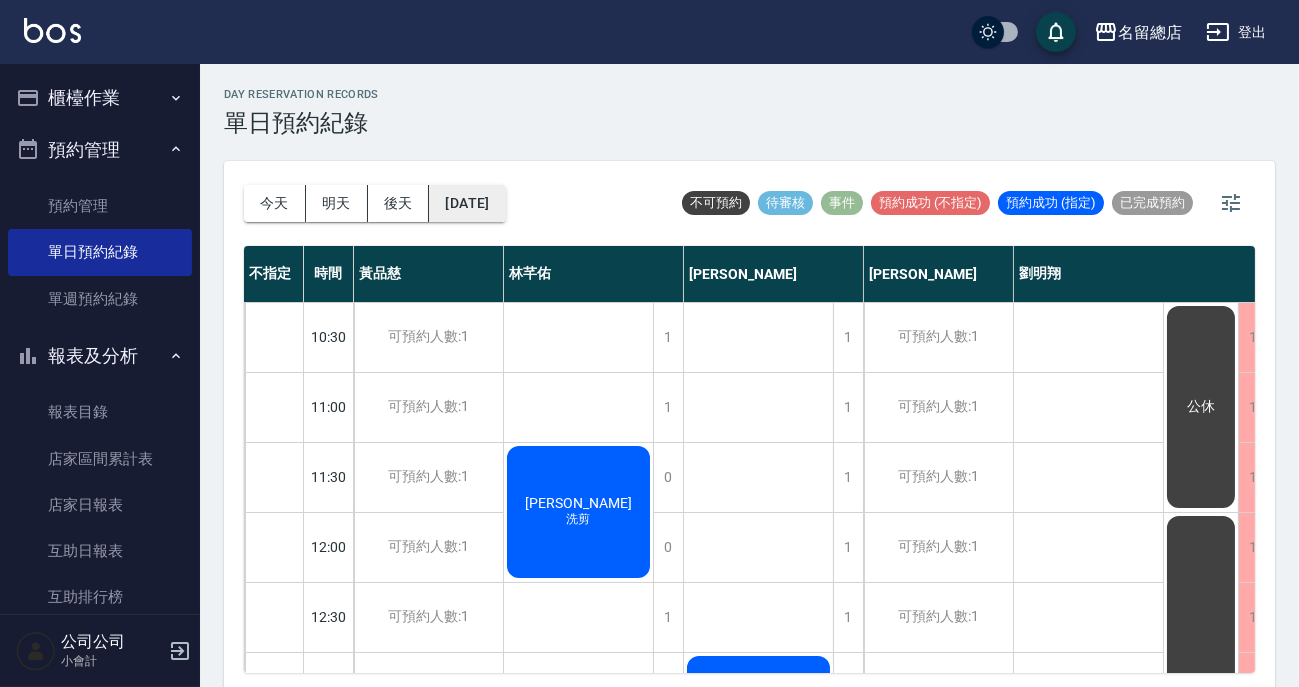 click on "[DATE]" at bounding box center (467, 203) 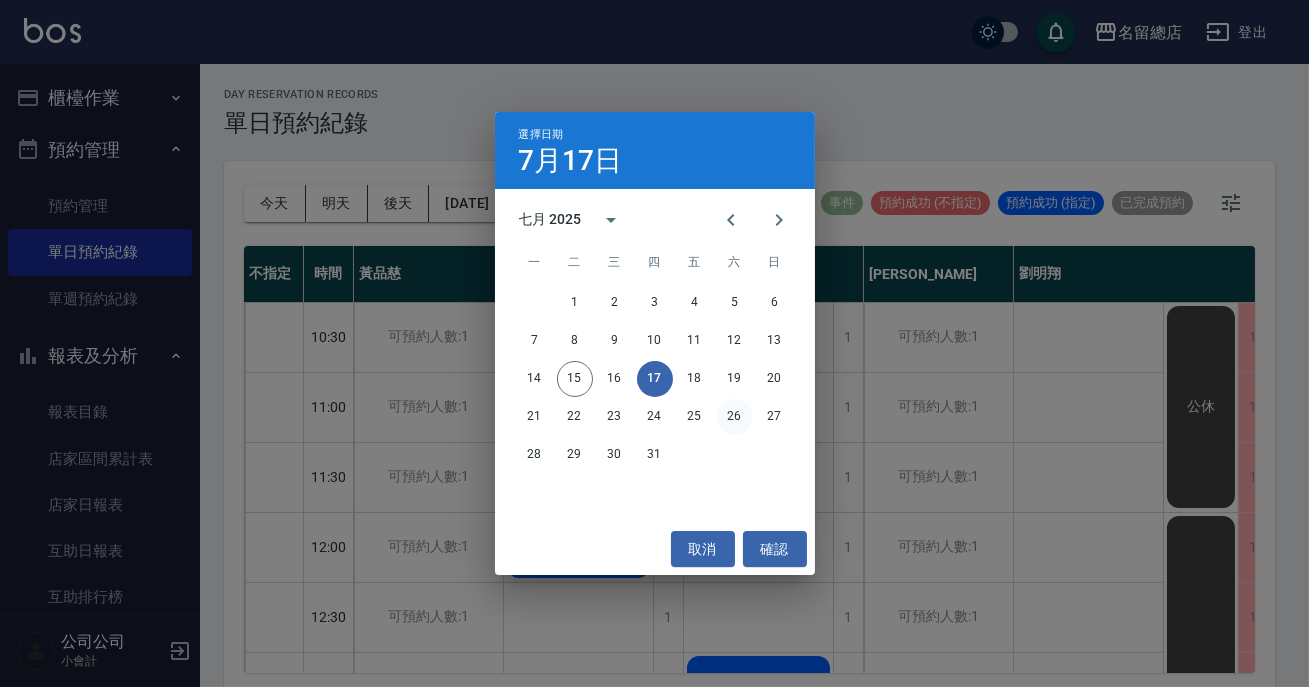 click on "26" at bounding box center [735, 417] 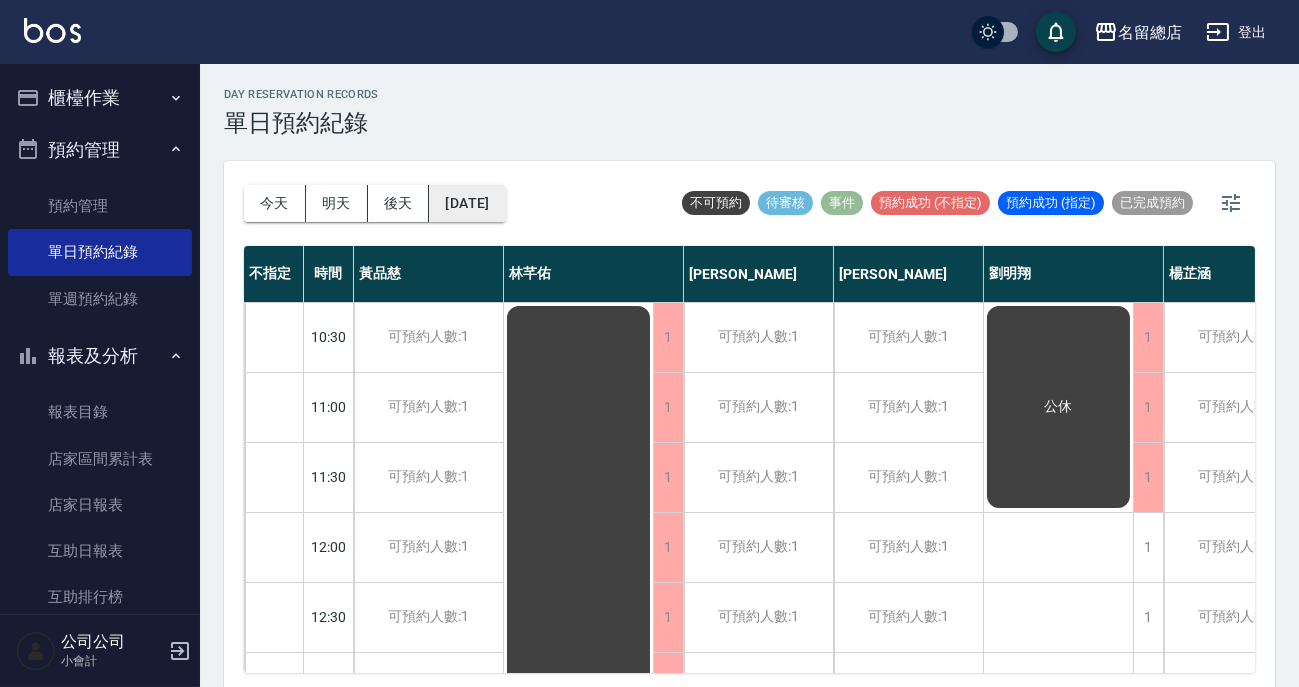 click on "[DATE]" at bounding box center (467, 203) 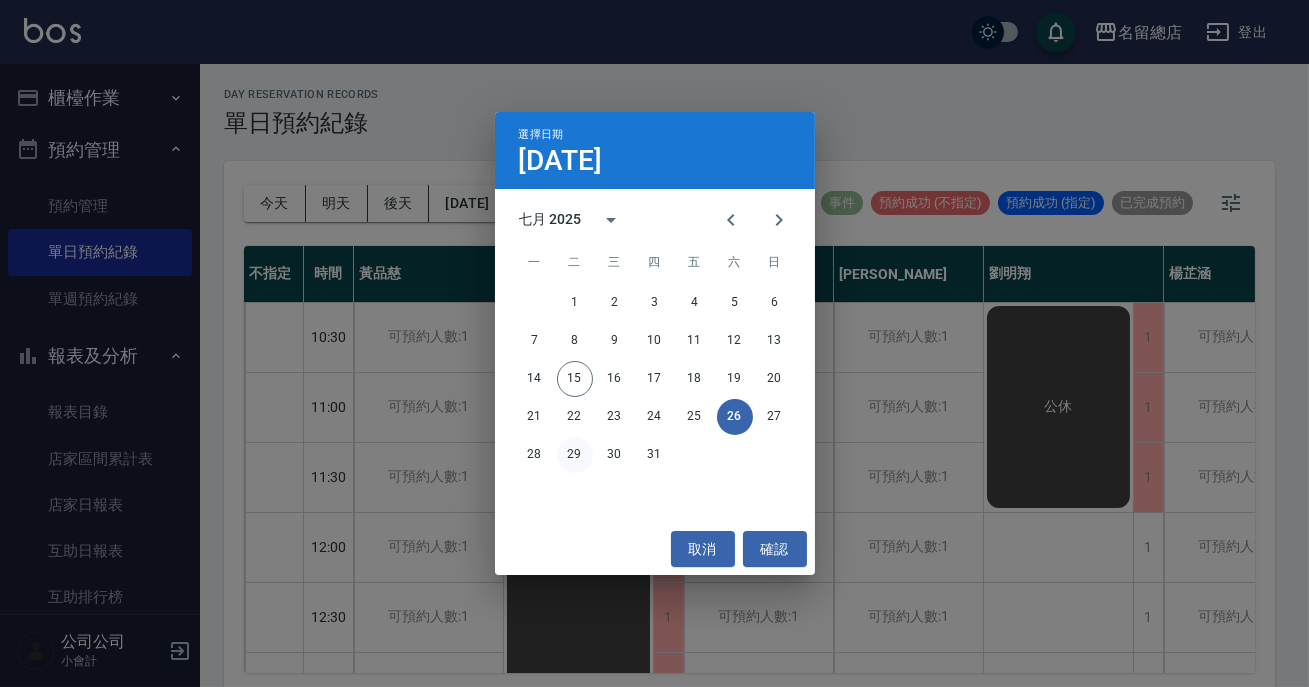 click on "29" at bounding box center (575, 455) 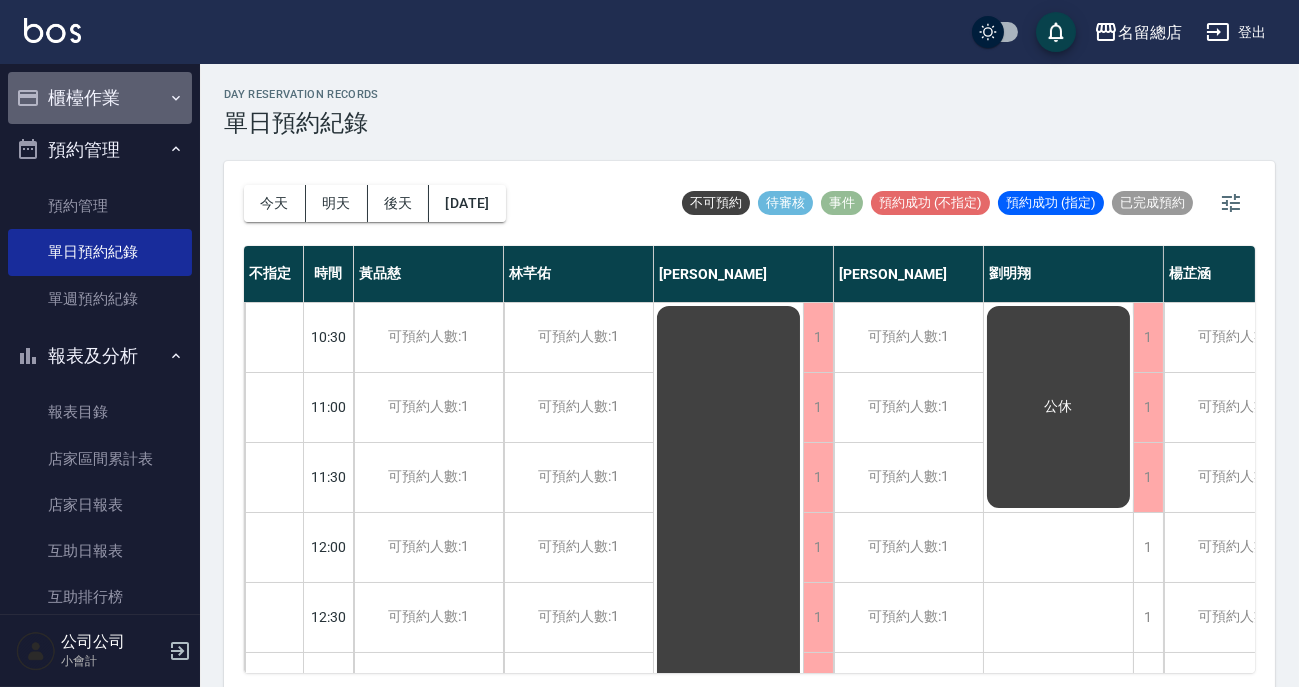 click on "櫃檯作業" at bounding box center [100, 98] 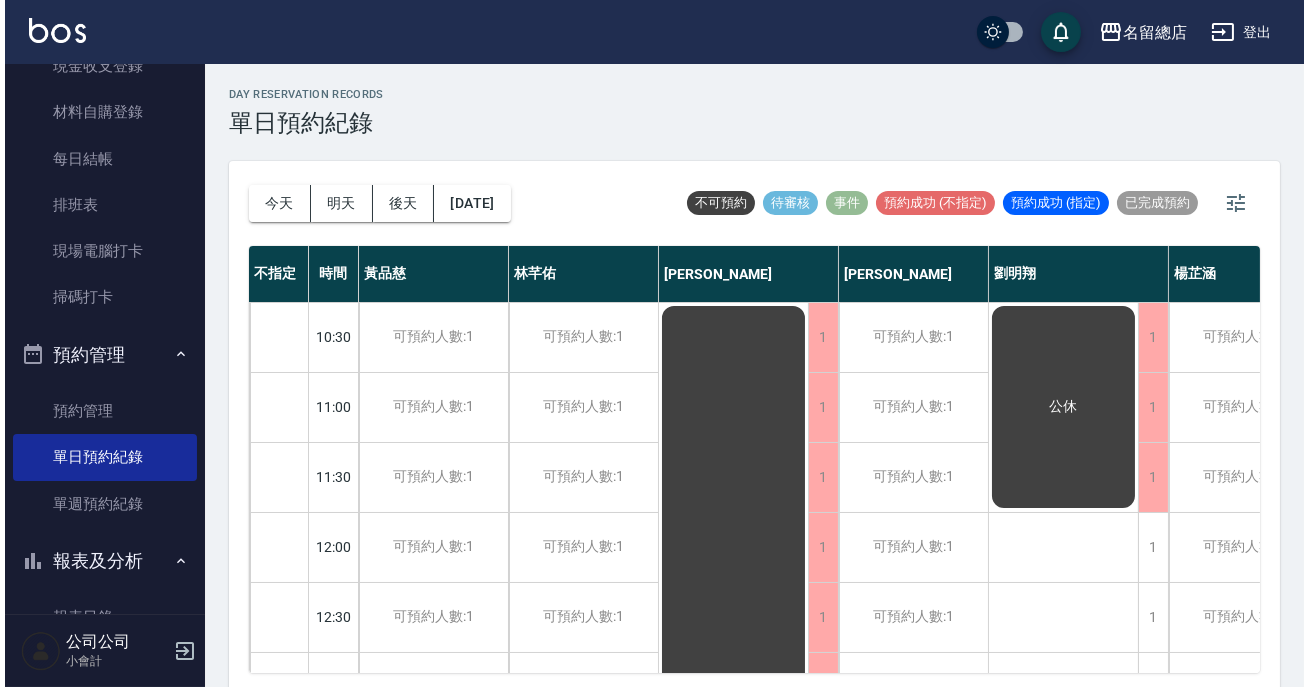 scroll, scrollTop: 454, scrollLeft: 0, axis: vertical 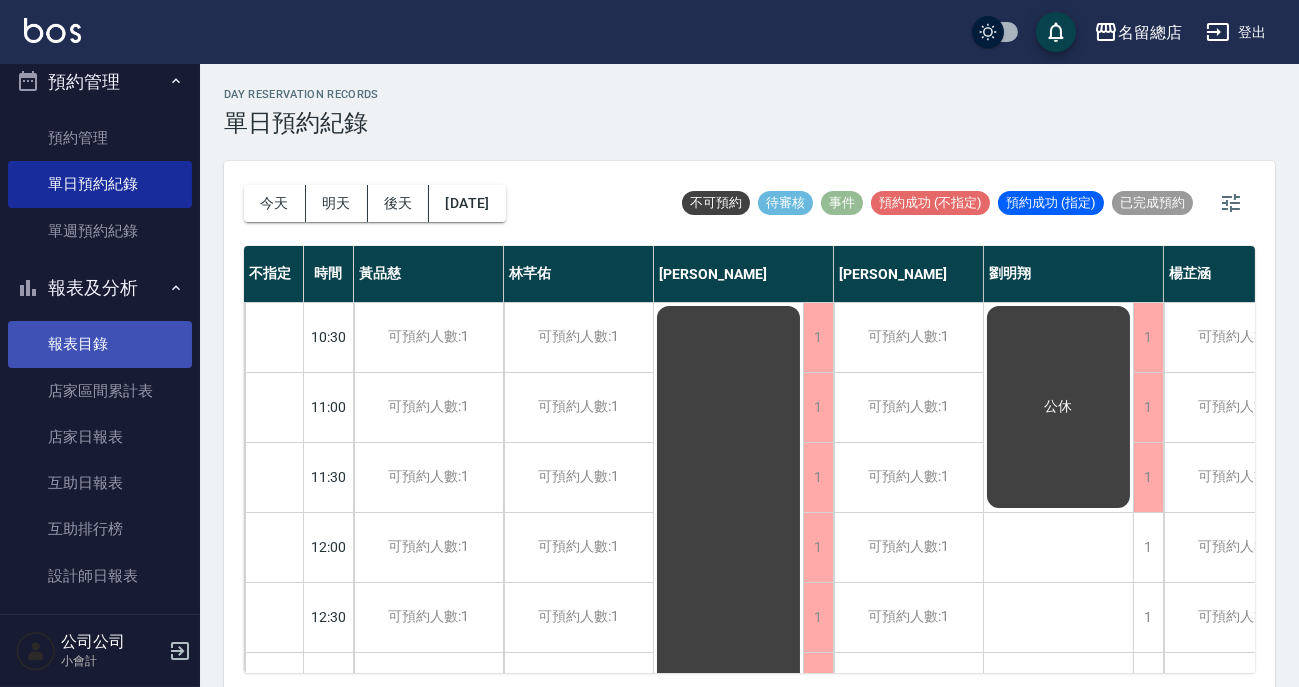 click on "報表目錄" at bounding box center [100, 344] 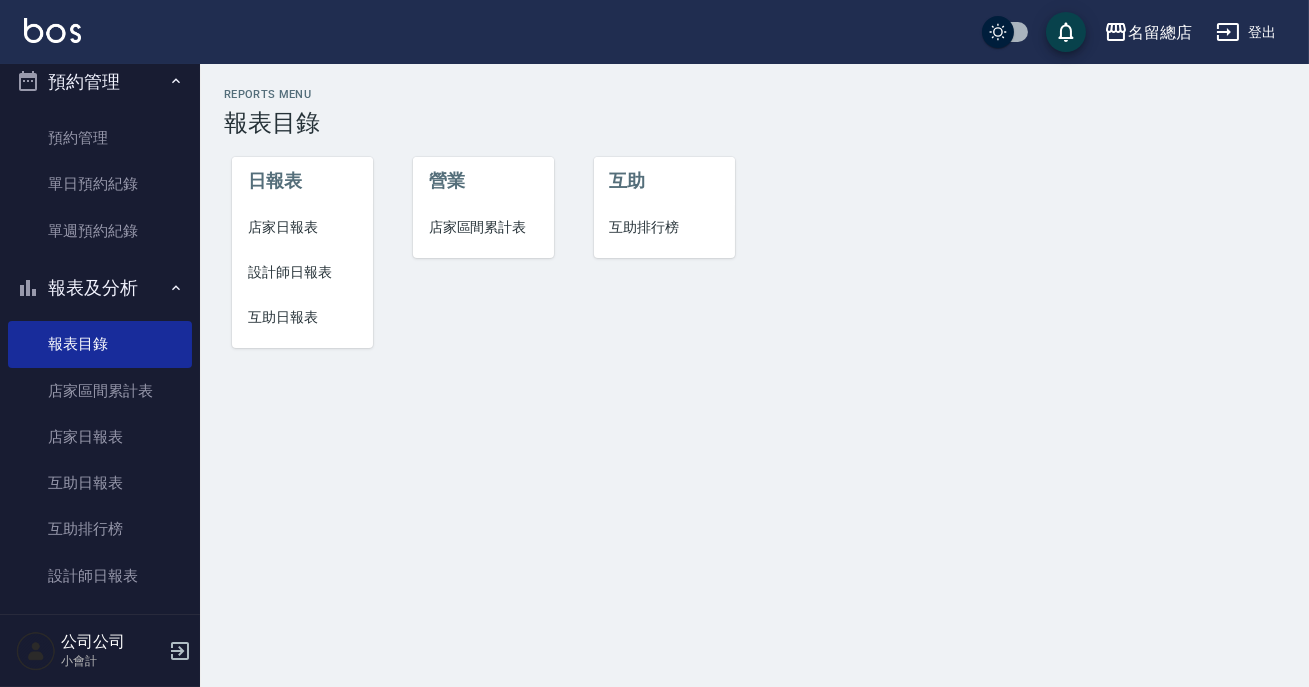 click on "設計師日報表" at bounding box center (302, 272) 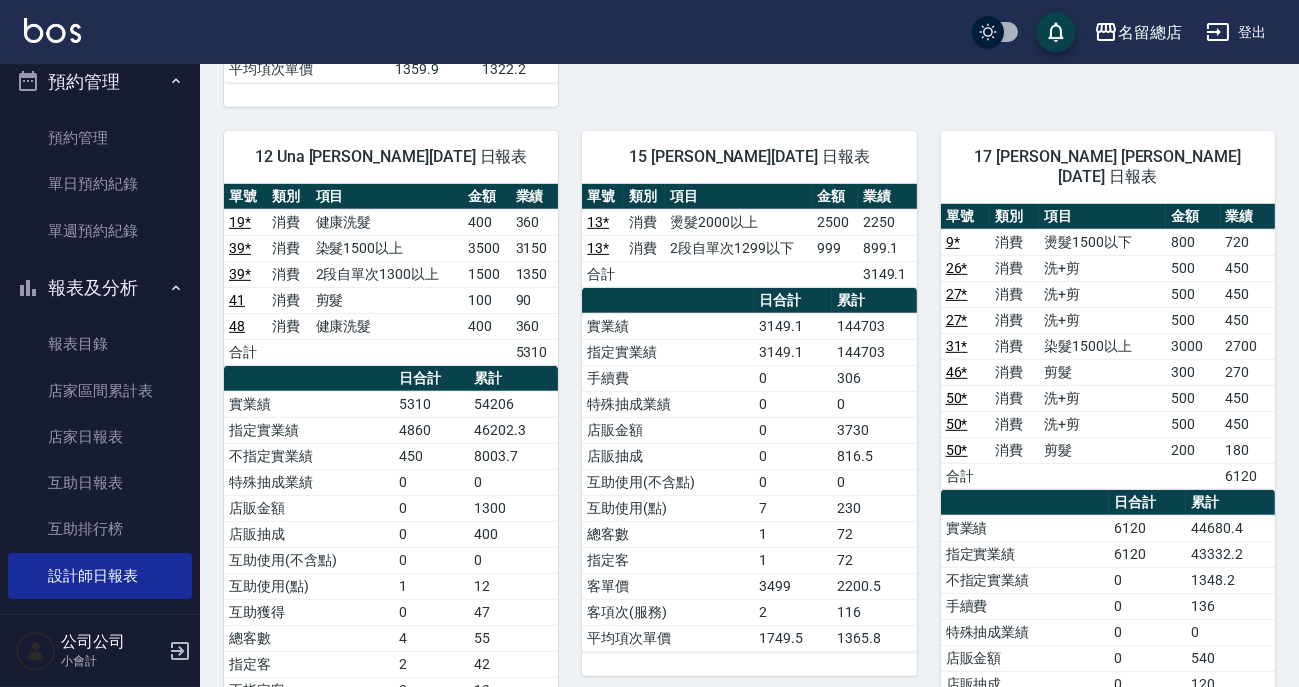 scroll, scrollTop: 1727, scrollLeft: 0, axis: vertical 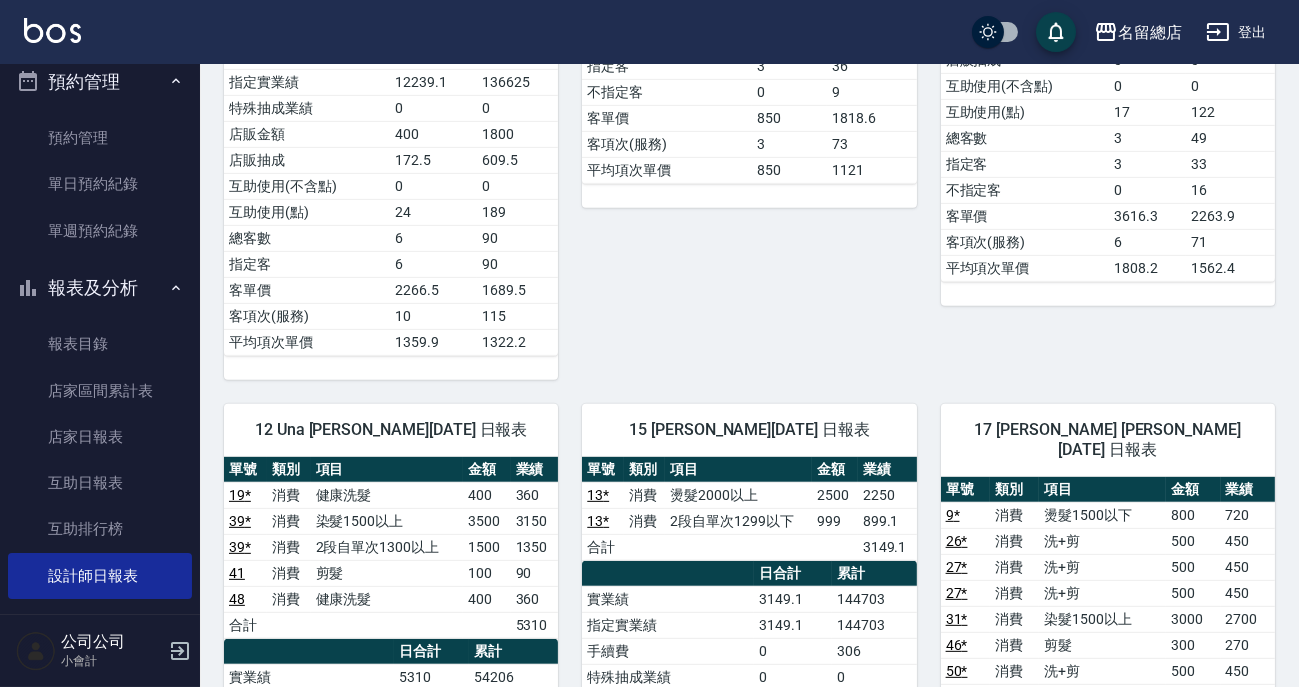 drag, startPoint x: 1186, startPoint y: 521, endPoint x: 1269, endPoint y: 508, distance: 84.0119 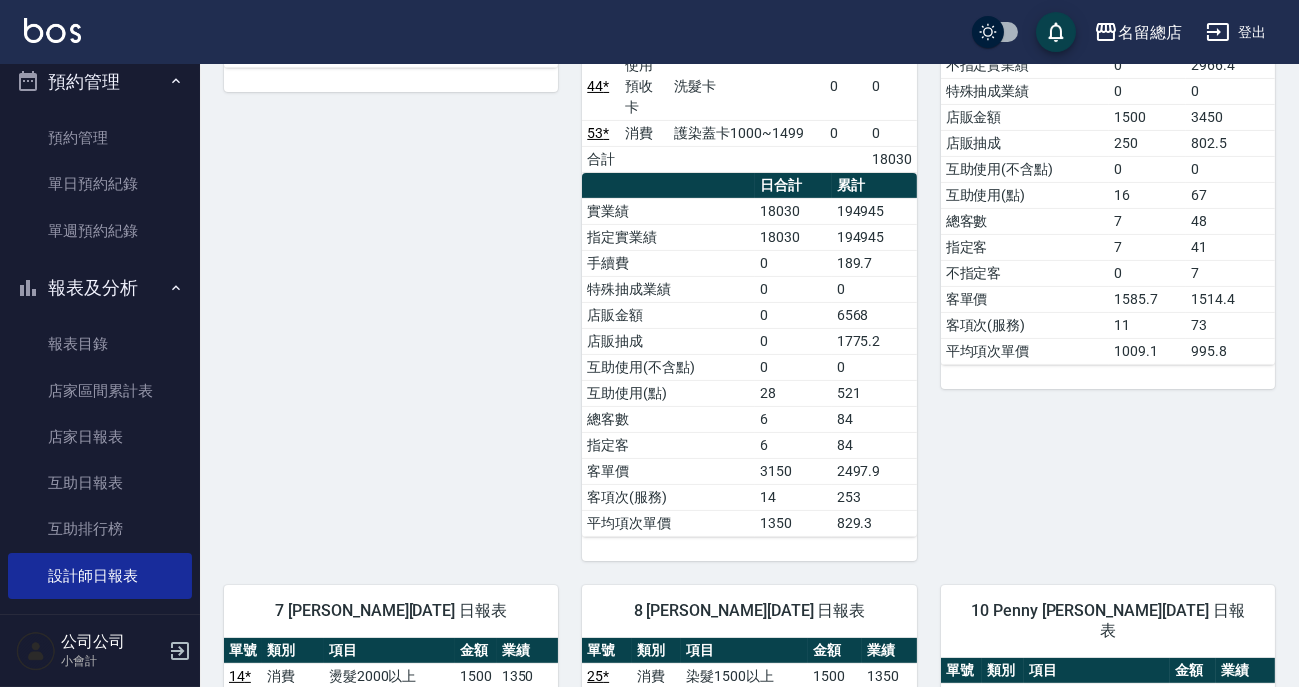 scroll, scrollTop: 1090, scrollLeft: 0, axis: vertical 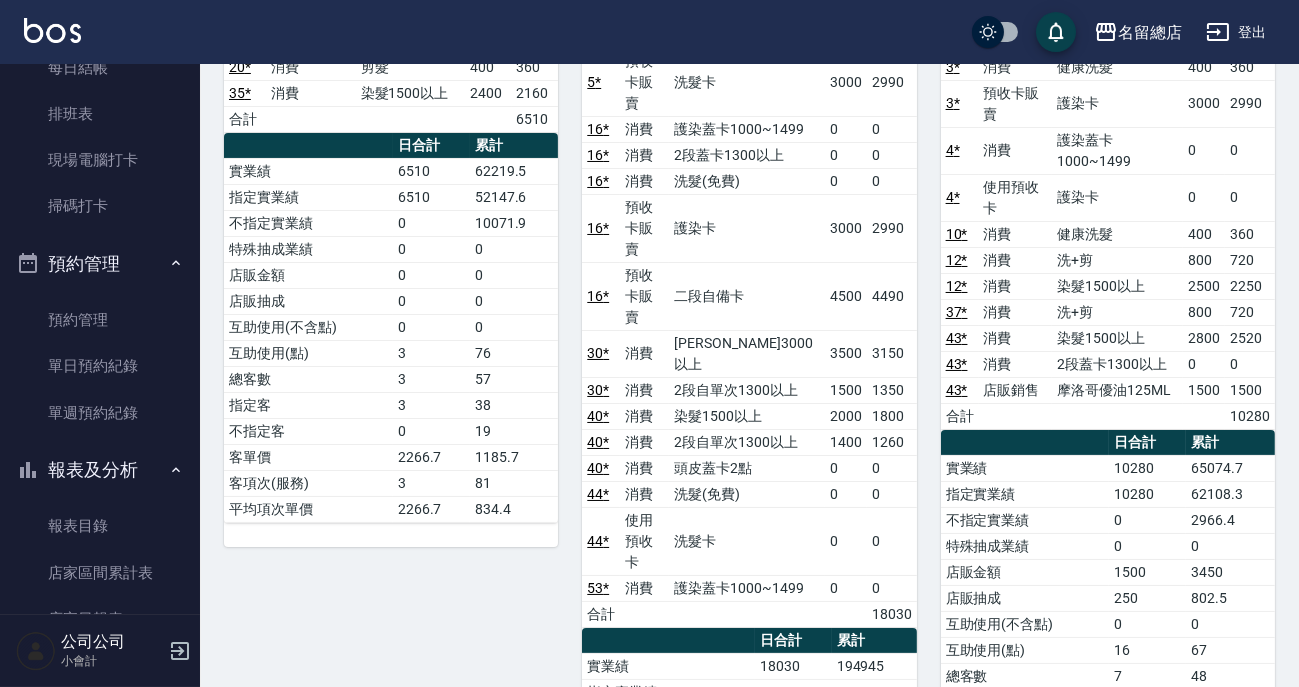 click on "預約管理" at bounding box center (100, 264) 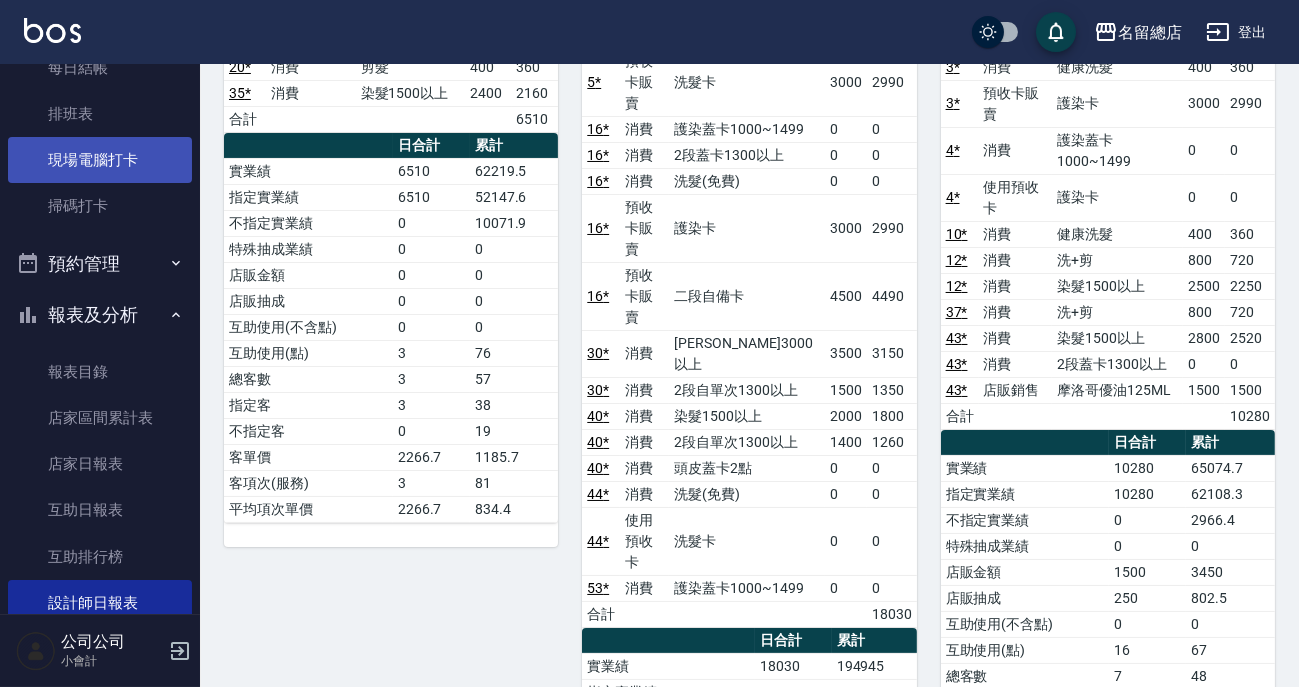 scroll, scrollTop: 0, scrollLeft: 0, axis: both 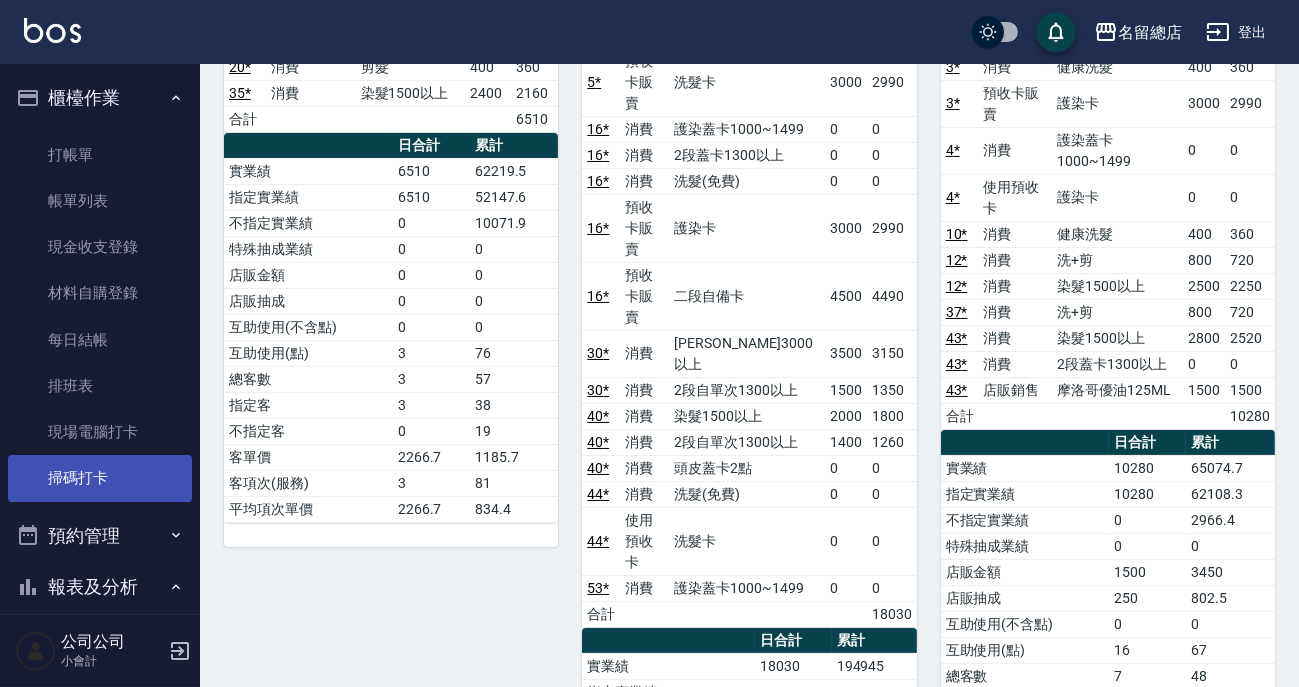 click on "掃碼打卡" at bounding box center [100, 478] 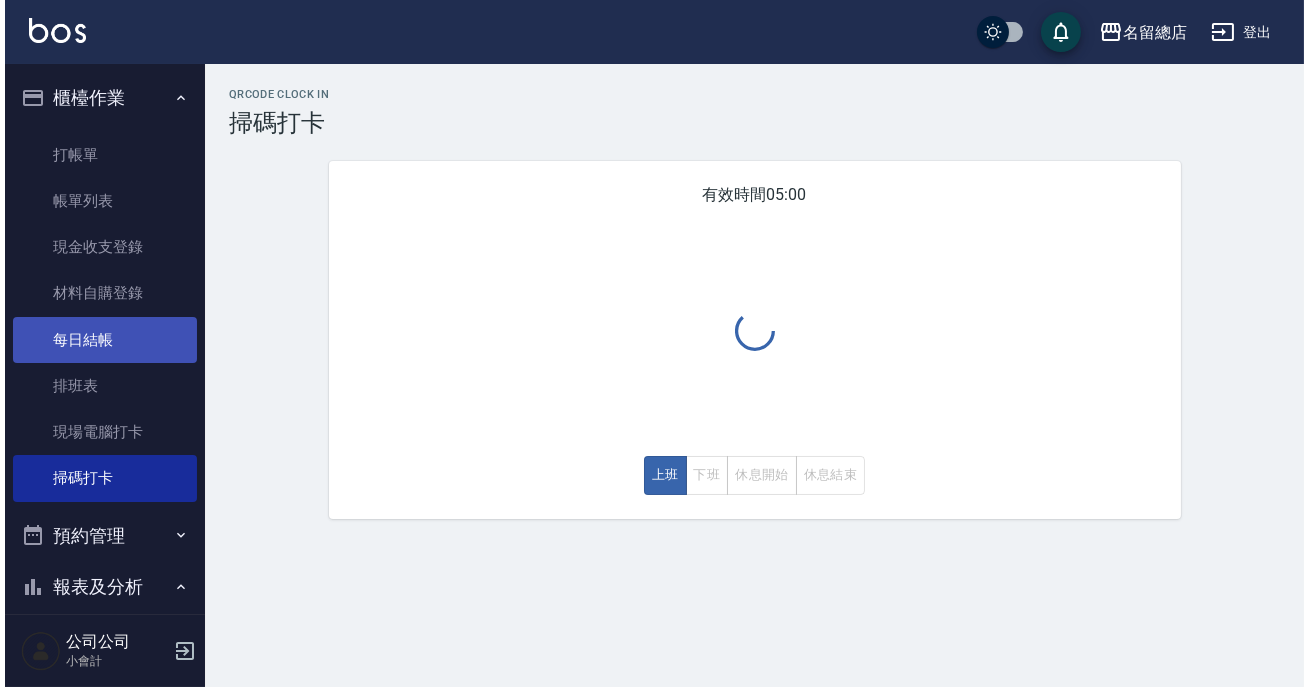 scroll, scrollTop: 0, scrollLeft: 0, axis: both 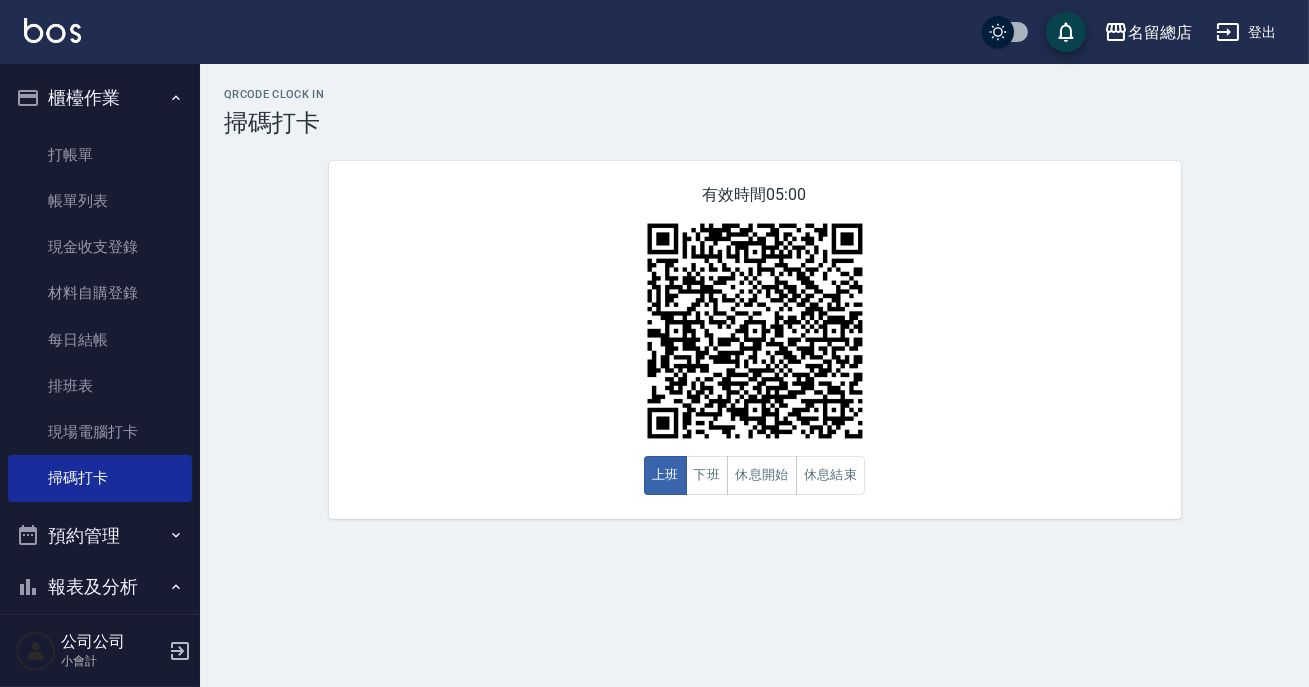 click on "報表及分析" at bounding box center [100, 587] 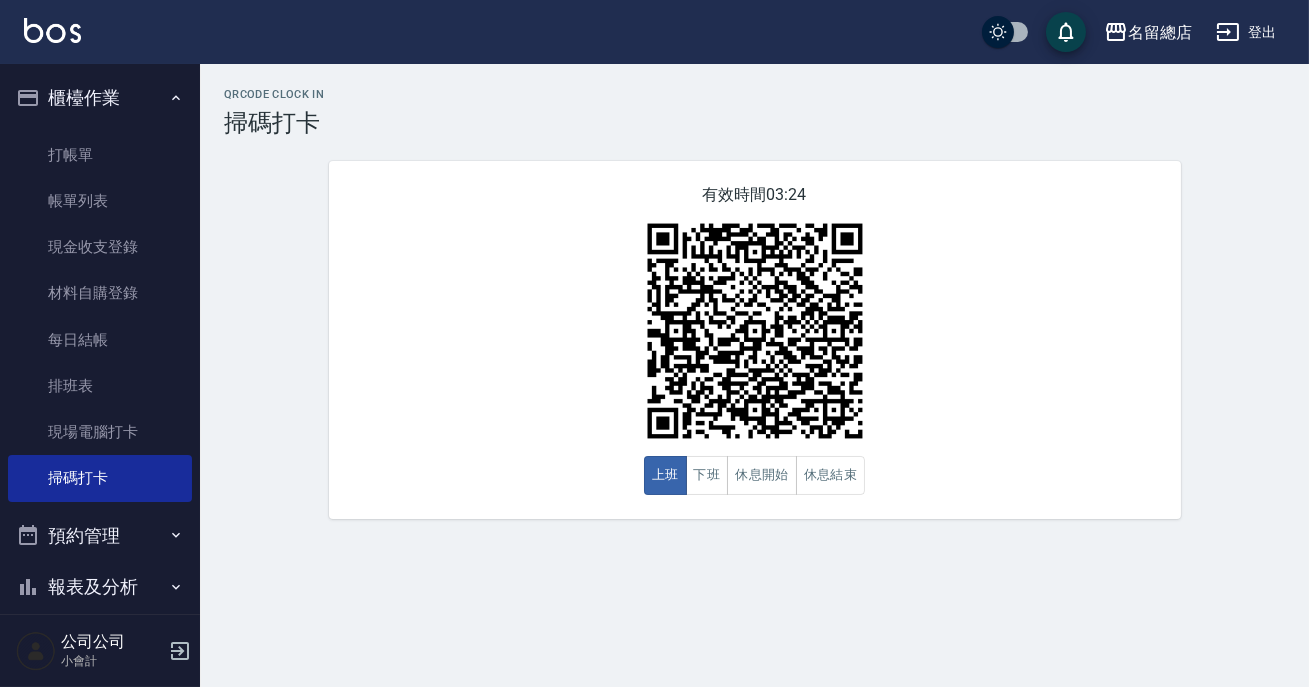 drag, startPoint x: 615, startPoint y: 441, endPoint x: 680, endPoint y: 452, distance: 65.9242 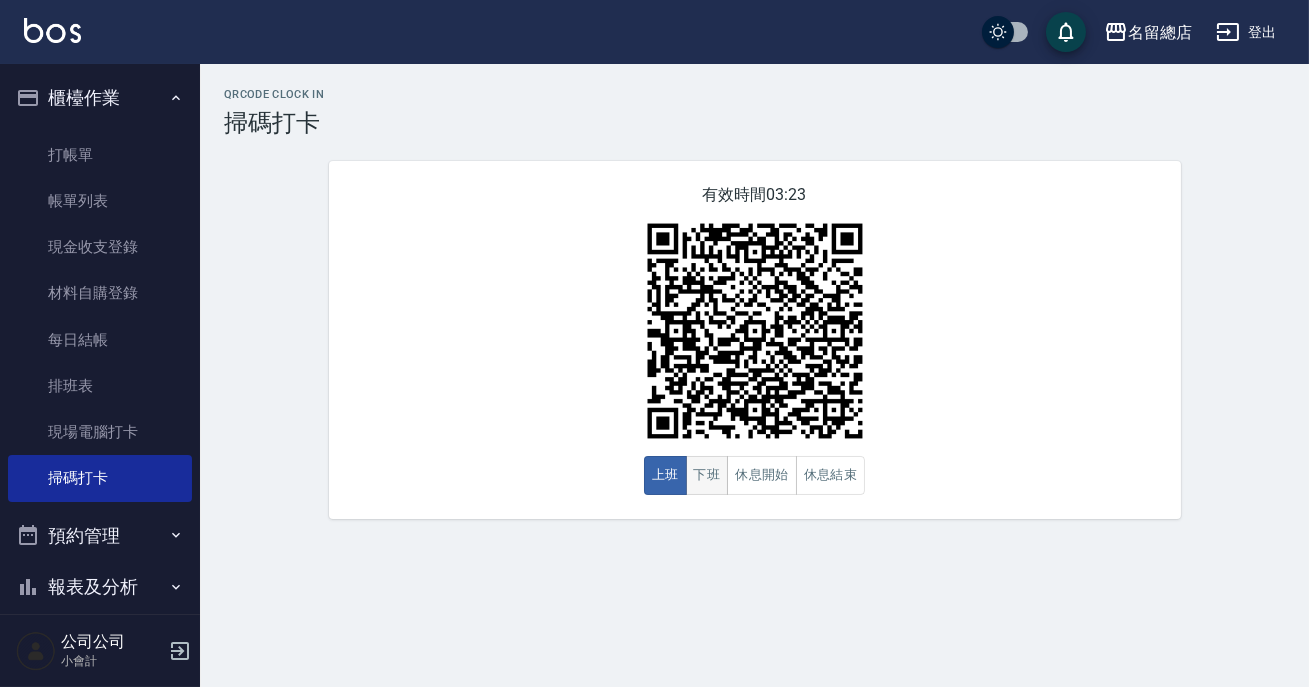 click on "上班 下班 休息開始 休息結束" at bounding box center (755, 475) 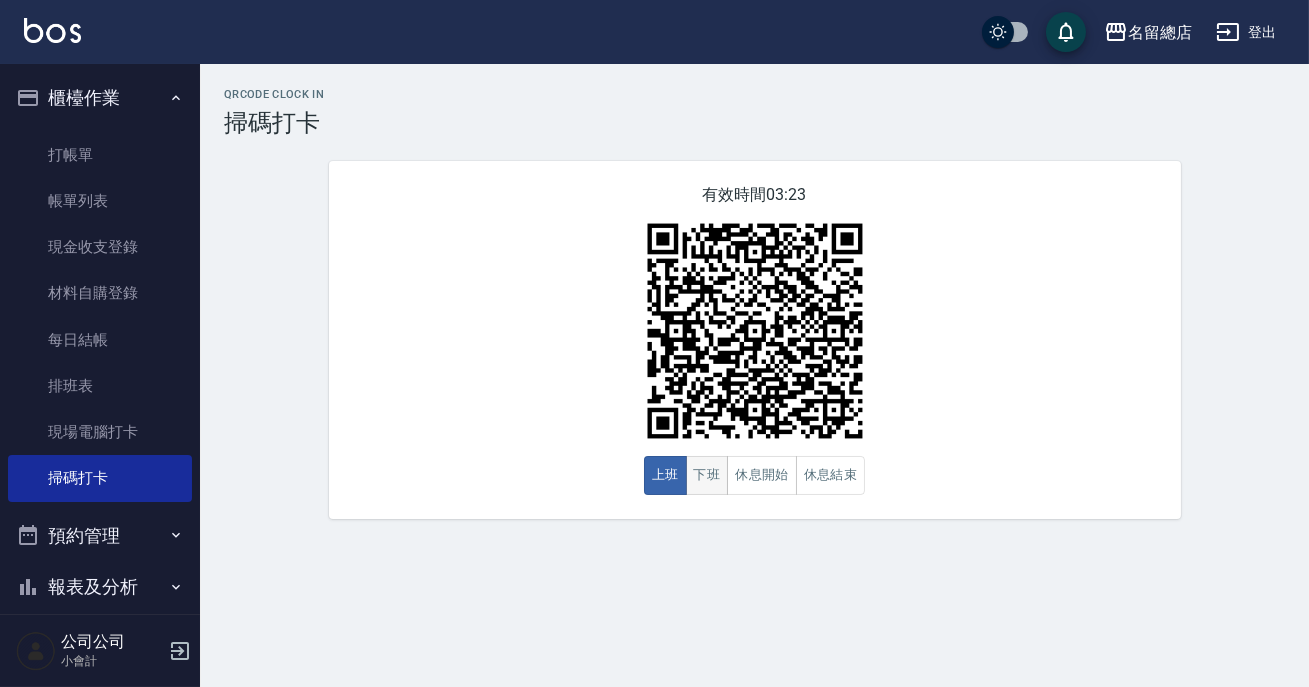 click on "下班" at bounding box center [707, 475] 